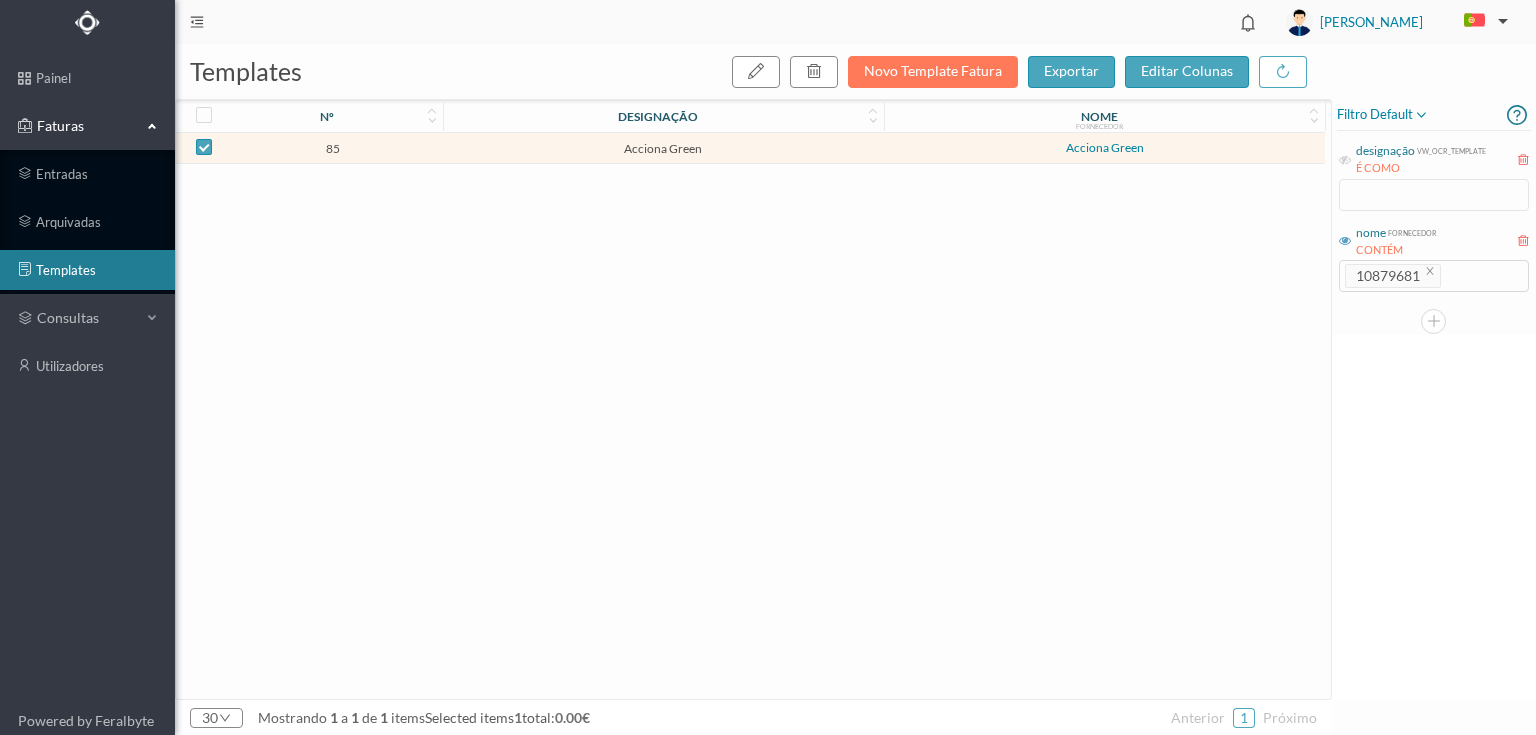 scroll, scrollTop: 0, scrollLeft: 0, axis: both 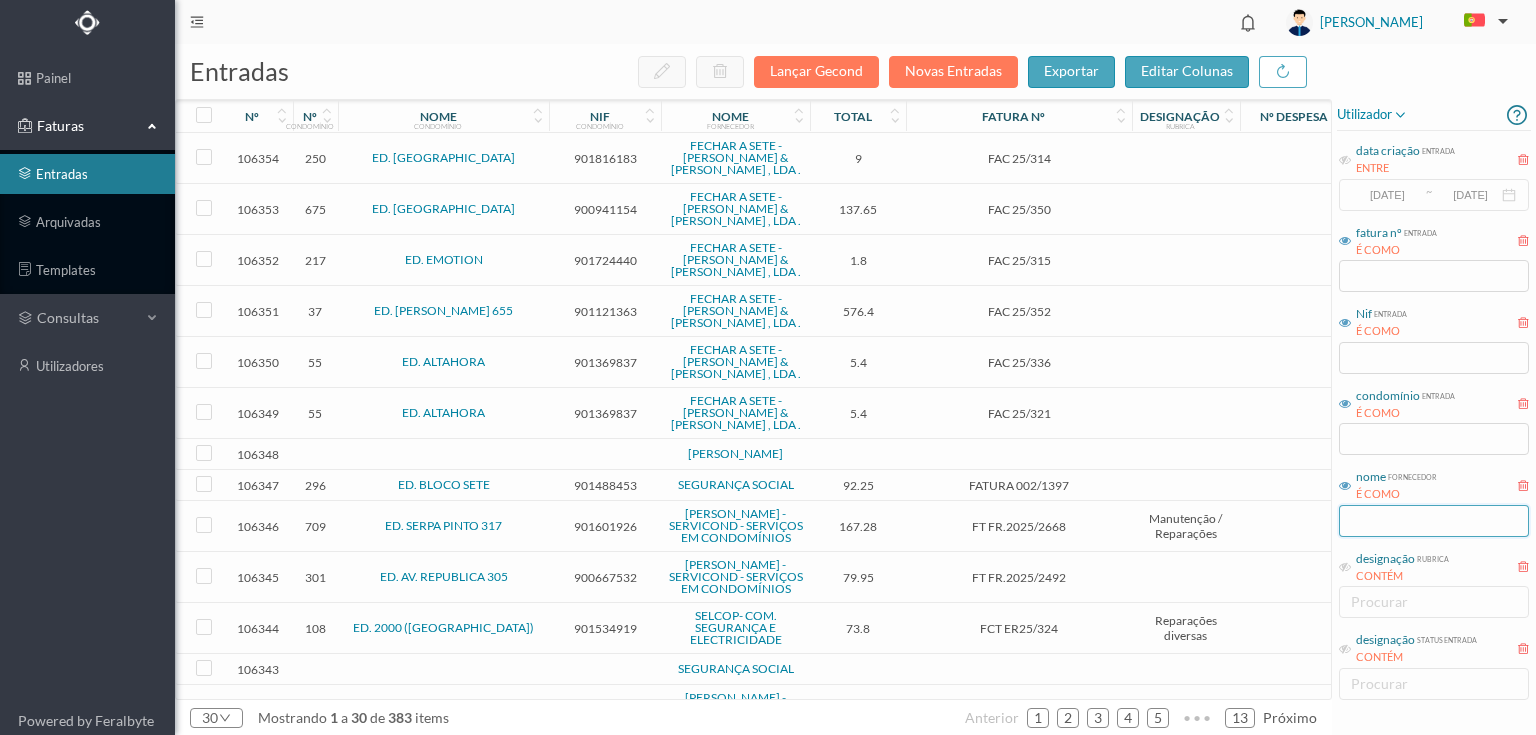 click at bounding box center [1434, 521] 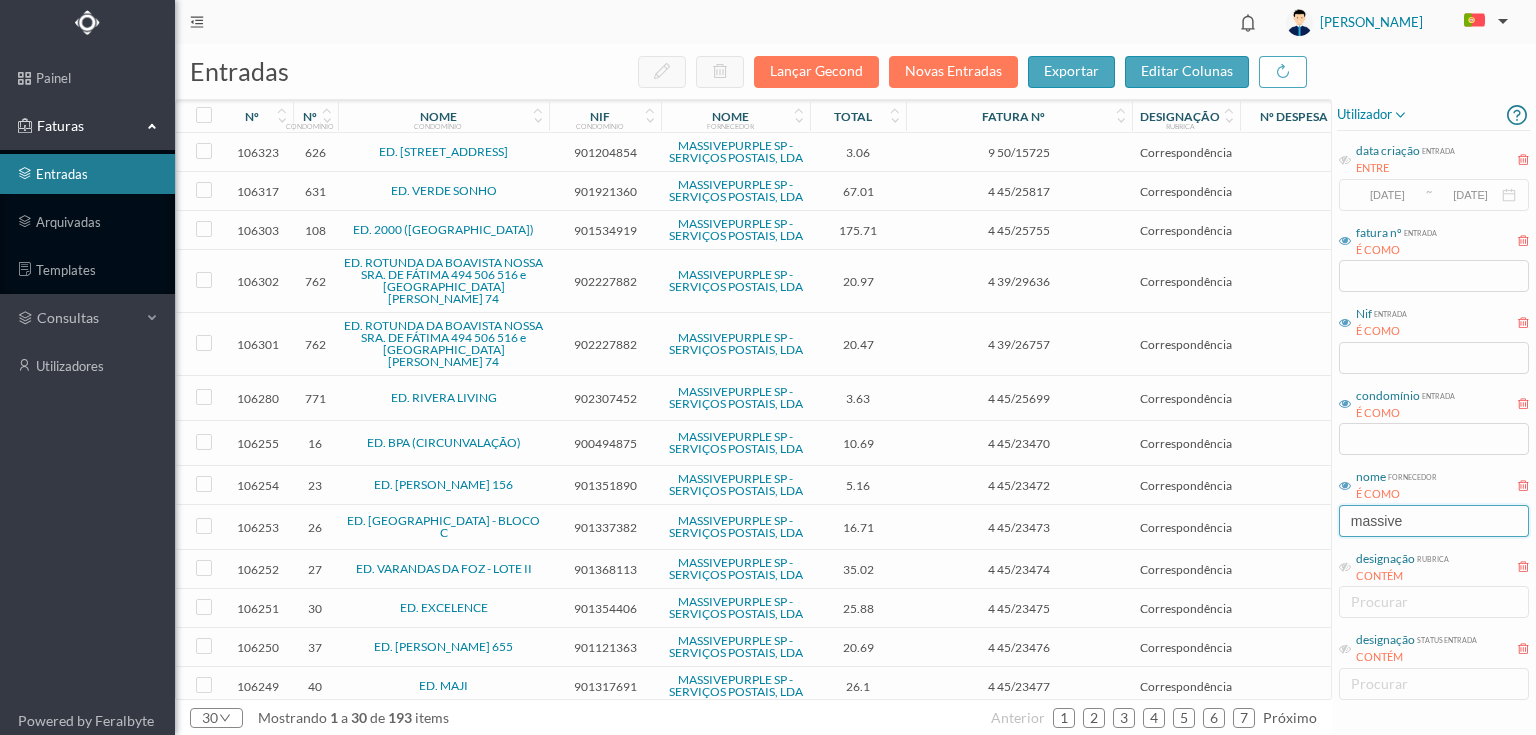 type on "massive" 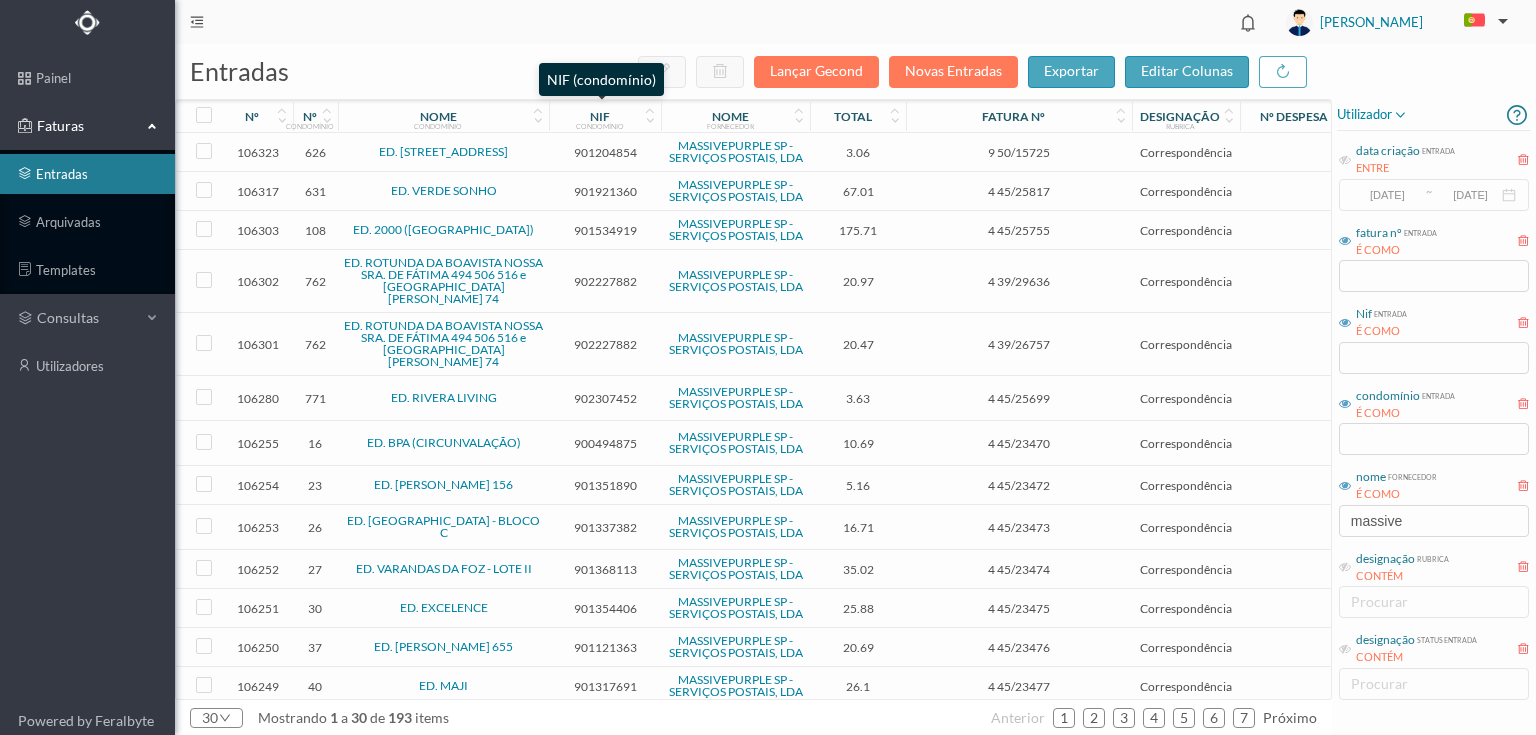 click on "condomínio" at bounding box center (600, 126) 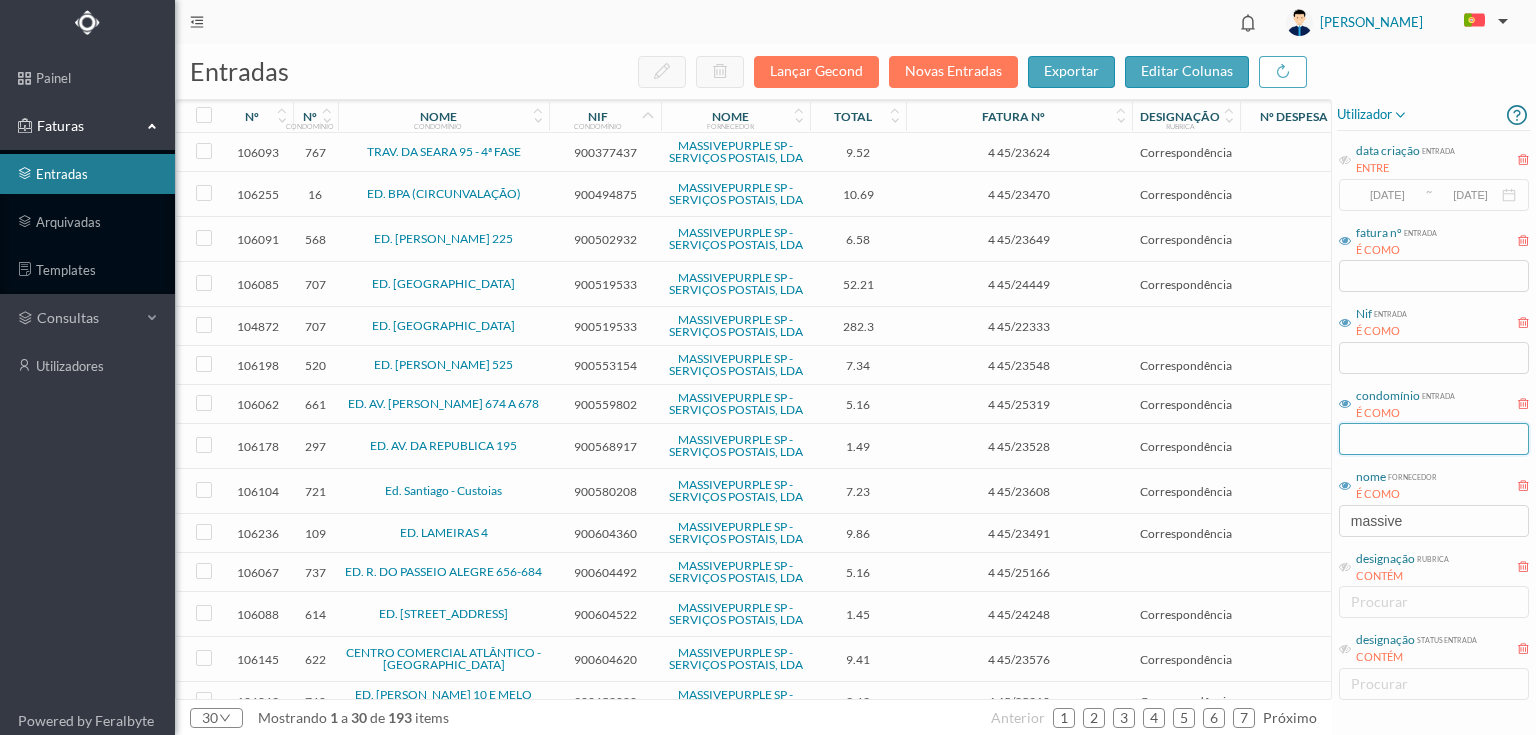 drag, startPoint x: 1368, startPoint y: 440, endPoint x: 1351, endPoint y: 441, distance: 17.029387 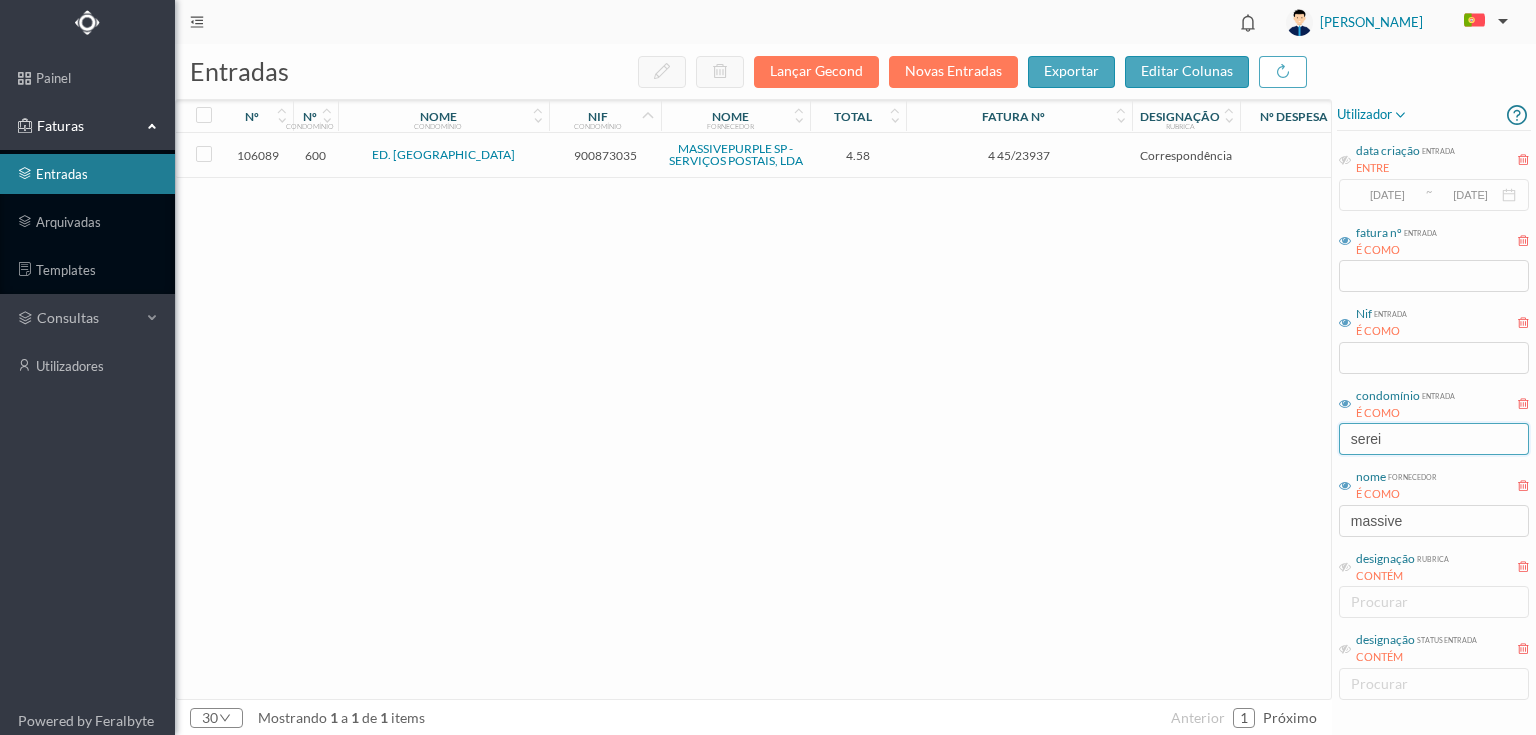 drag, startPoint x: 1454, startPoint y: 442, endPoint x: 1268, endPoint y: 450, distance: 186.17197 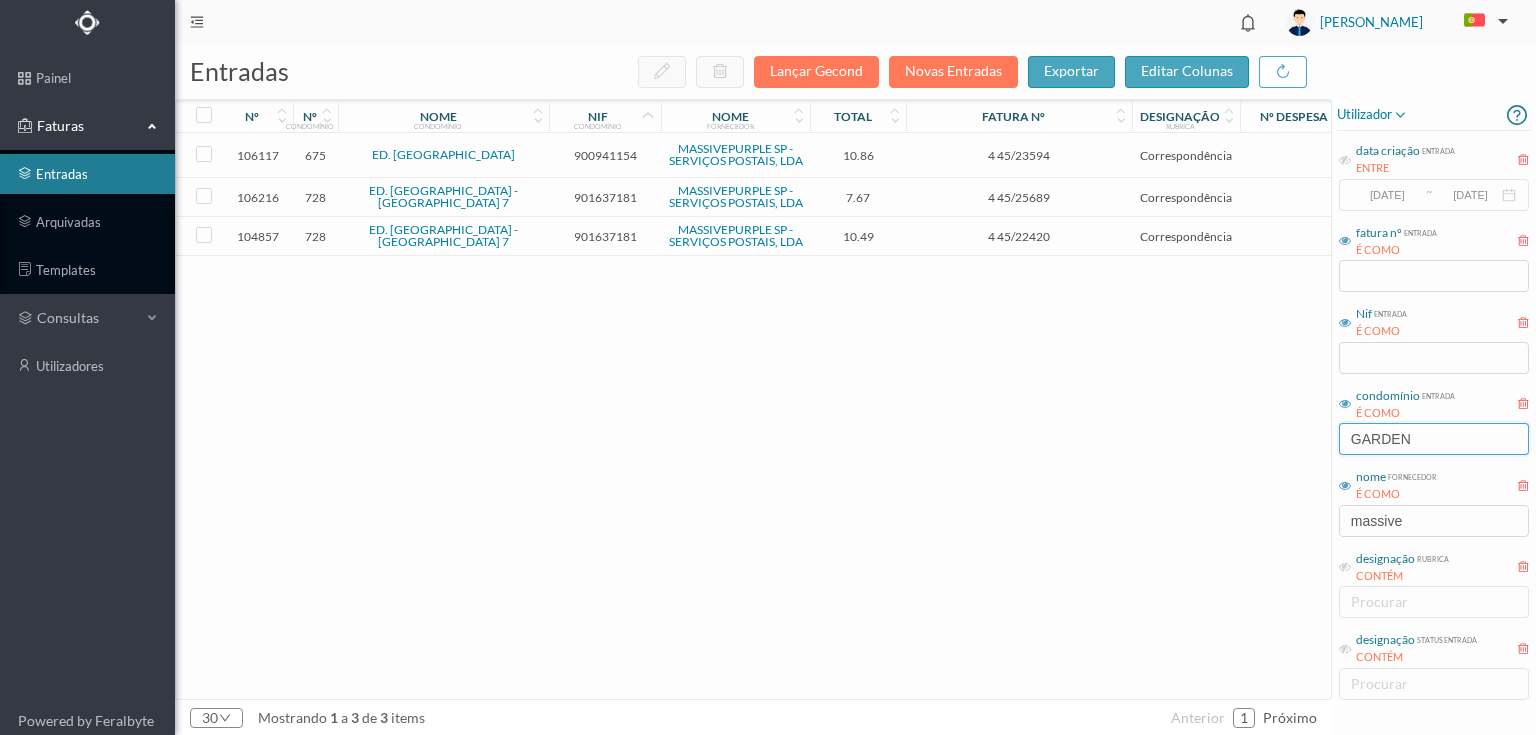 type on "GARDEN" 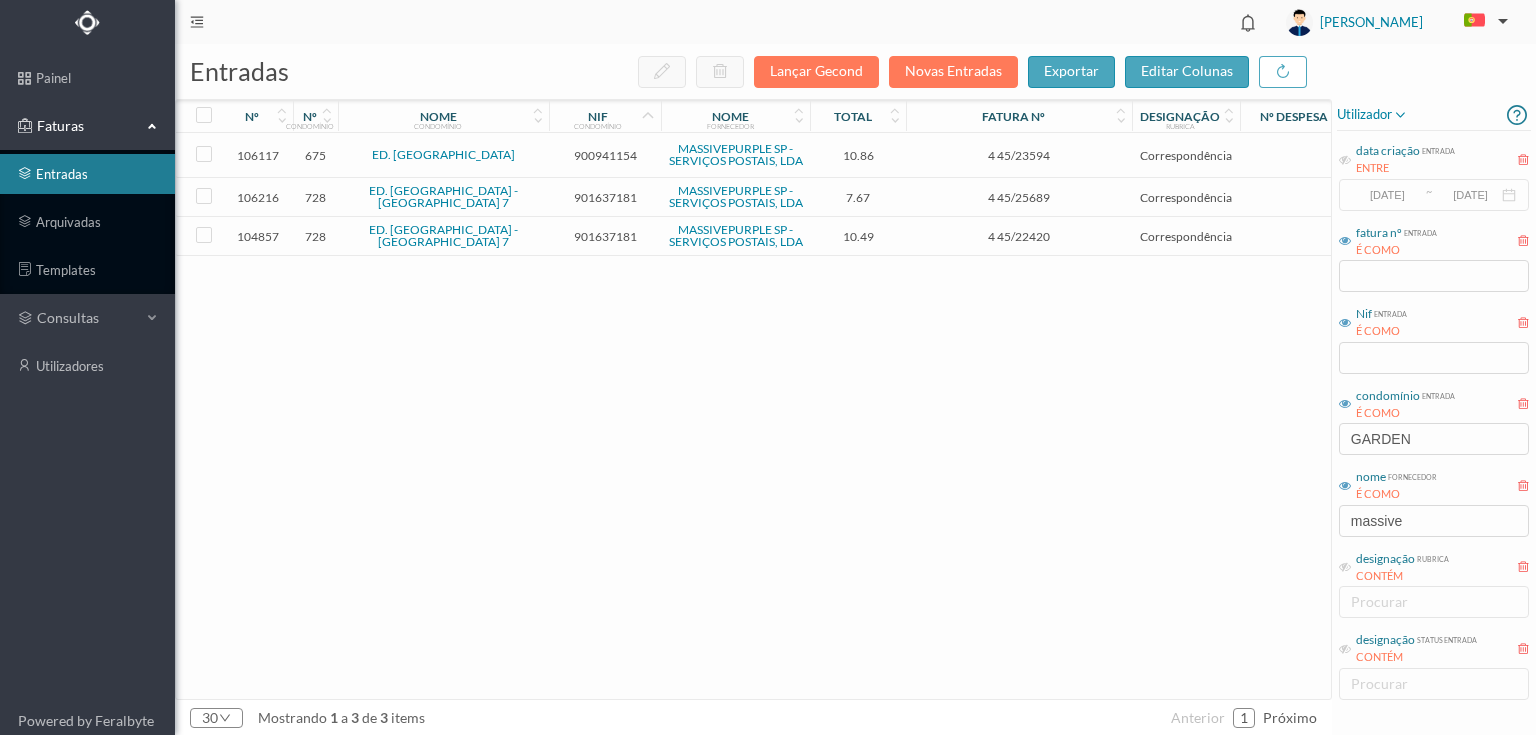 click on "900941154" at bounding box center (605, 155) 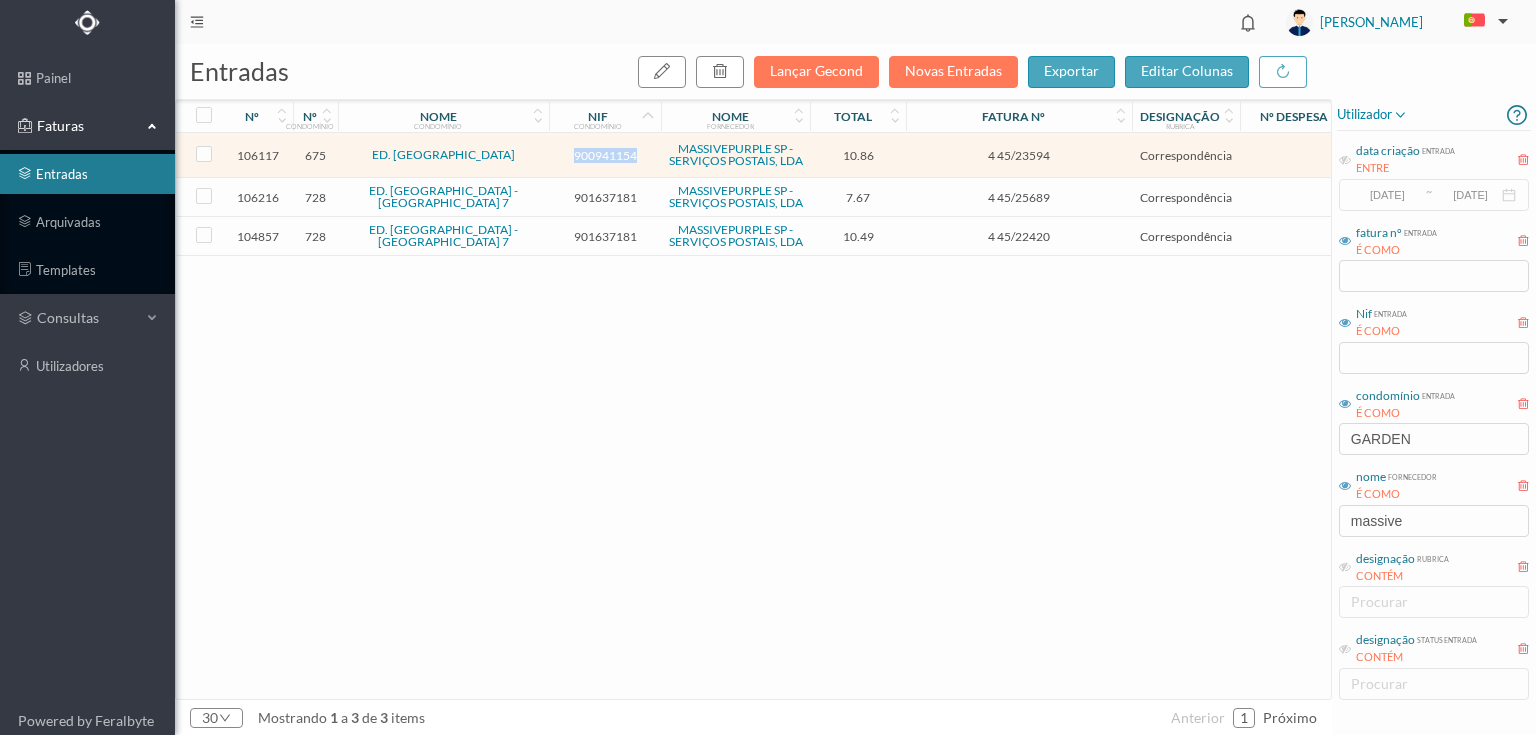 click on "900941154" at bounding box center (605, 155) 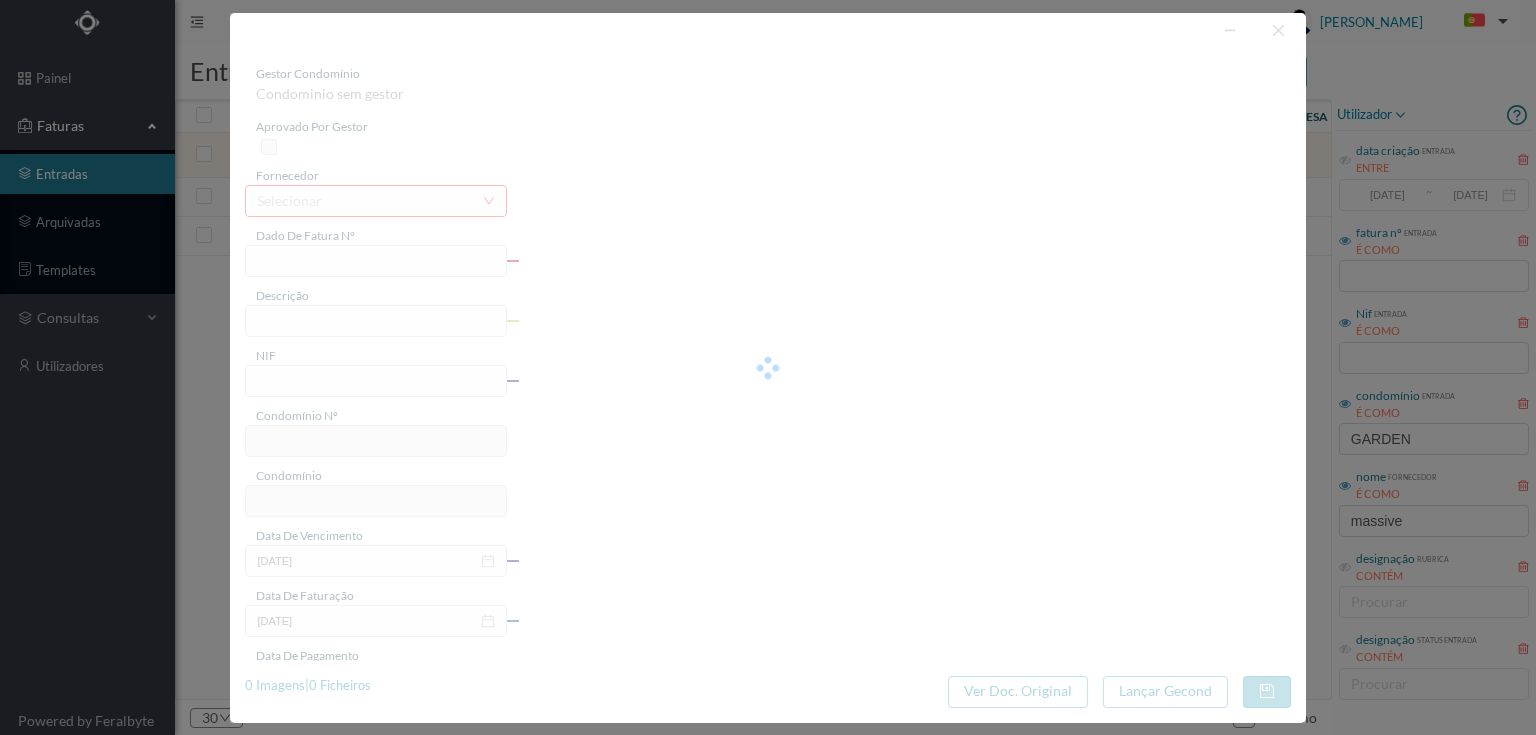 type on "4 45/23594" 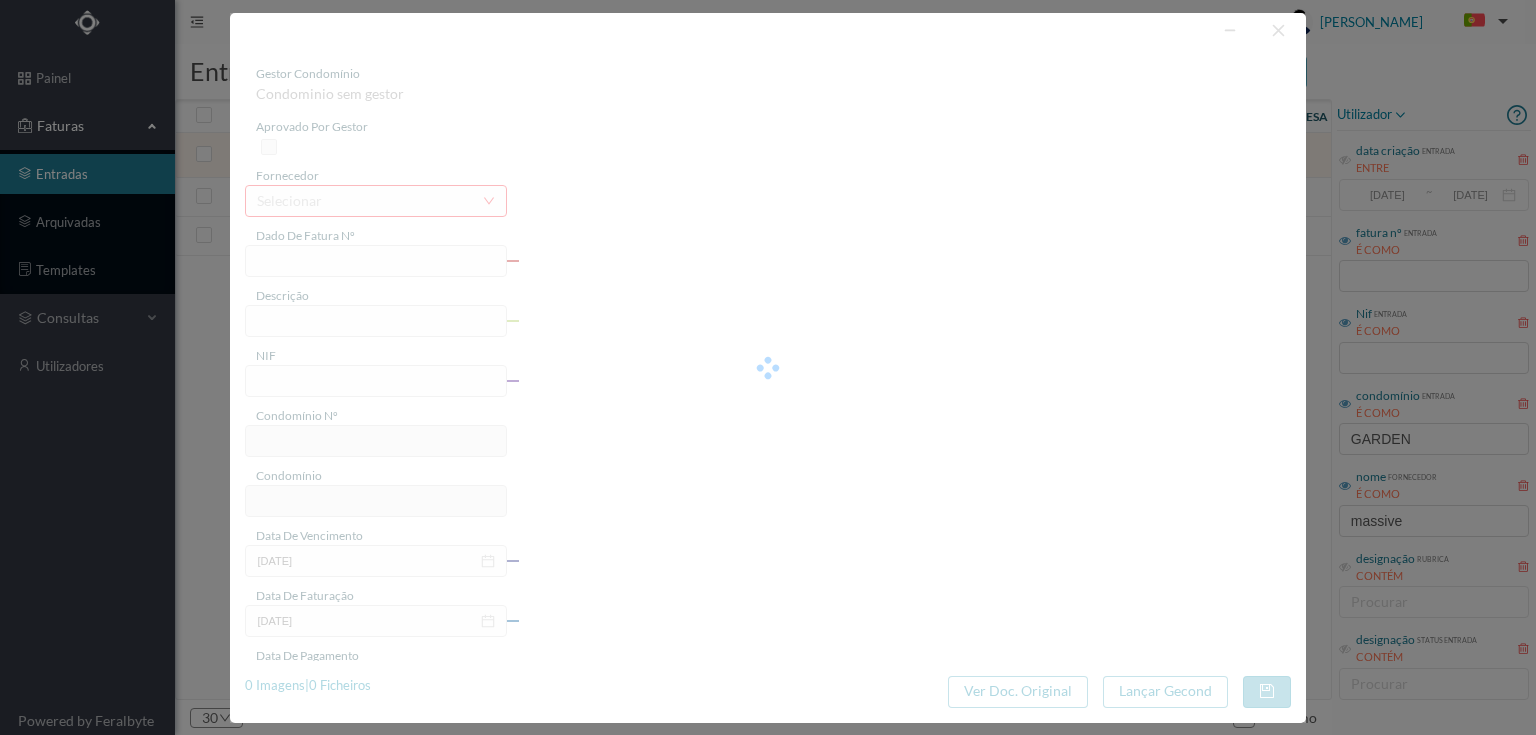 type on "Serviço [PERSON_NAME]" 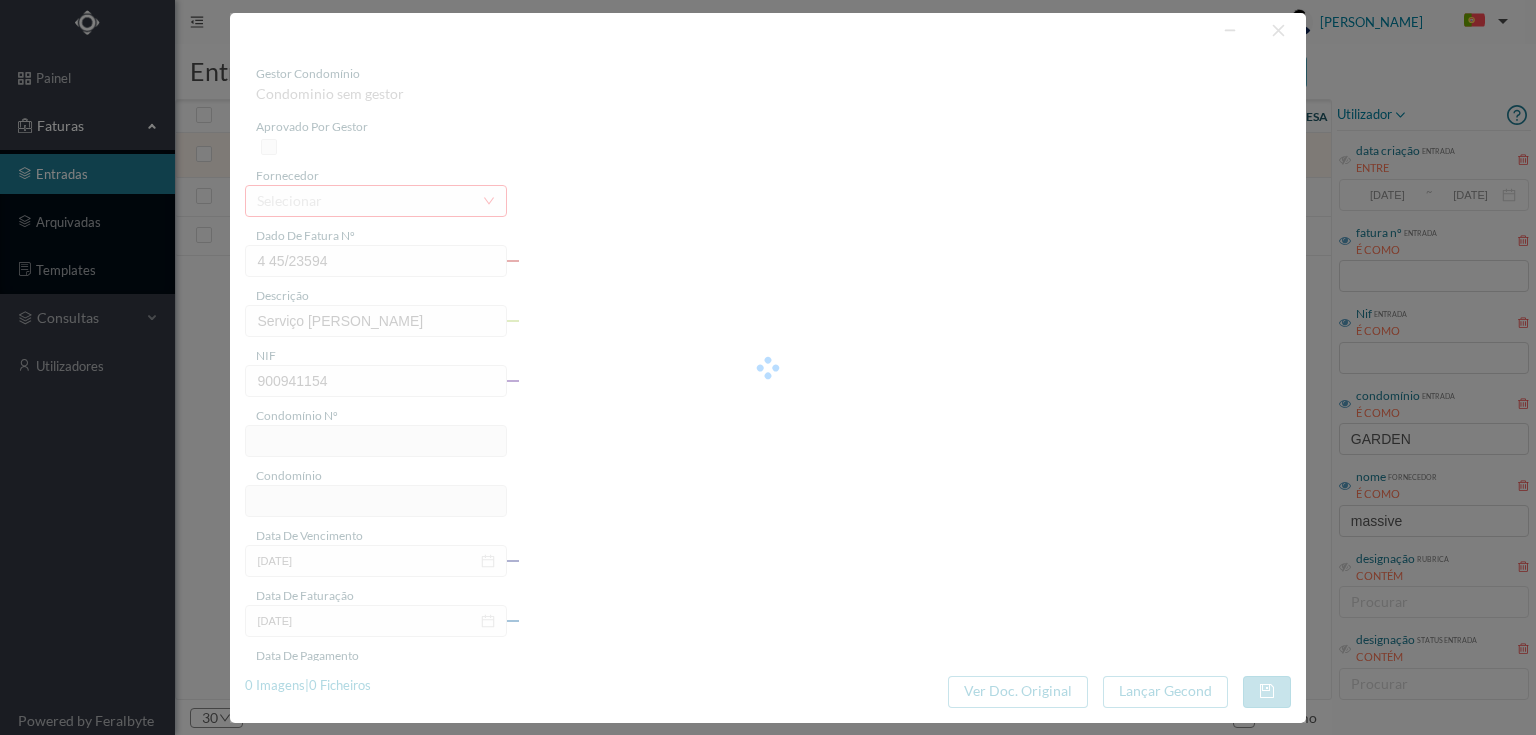 type on "675" 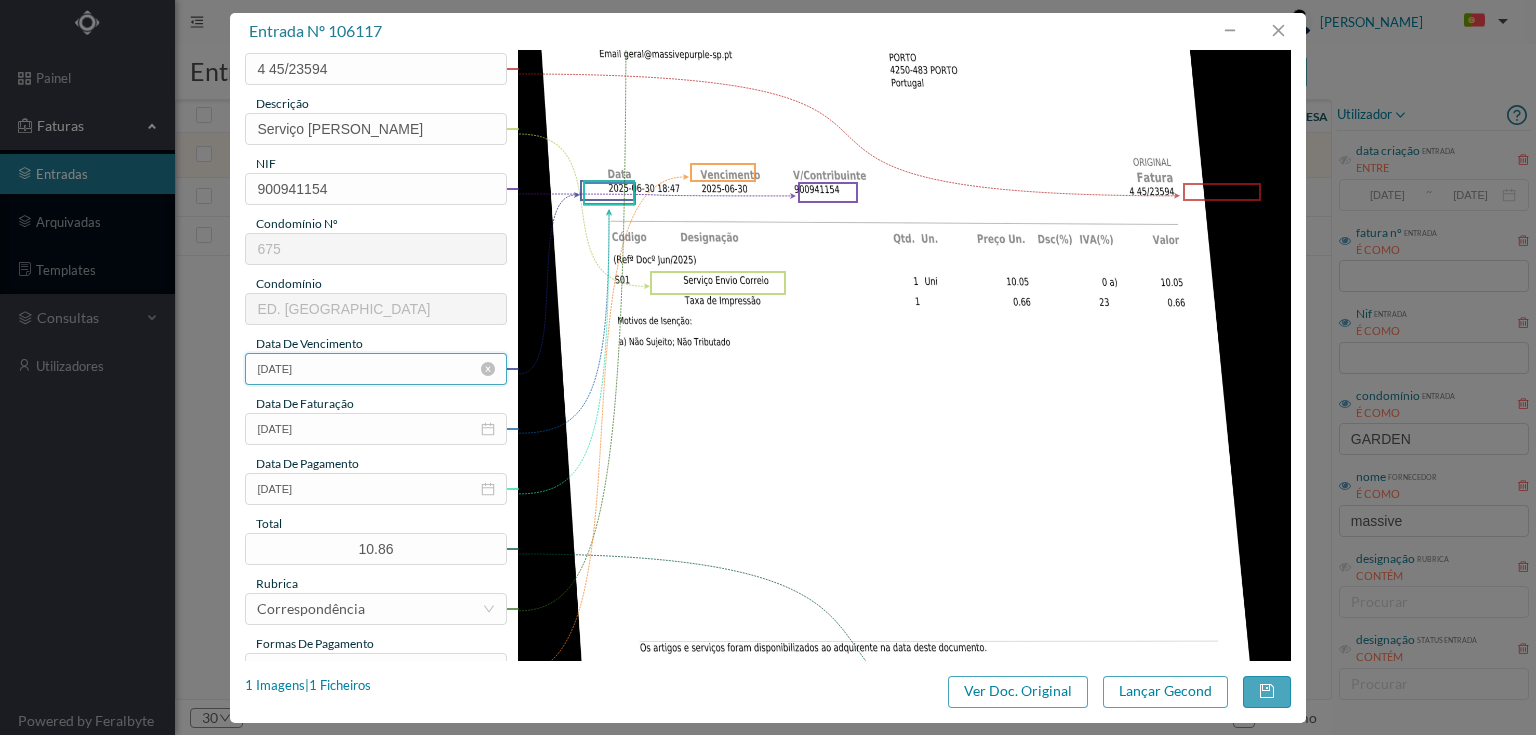 scroll, scrollTop: 240, scrollLeft: 0, axis: vertical 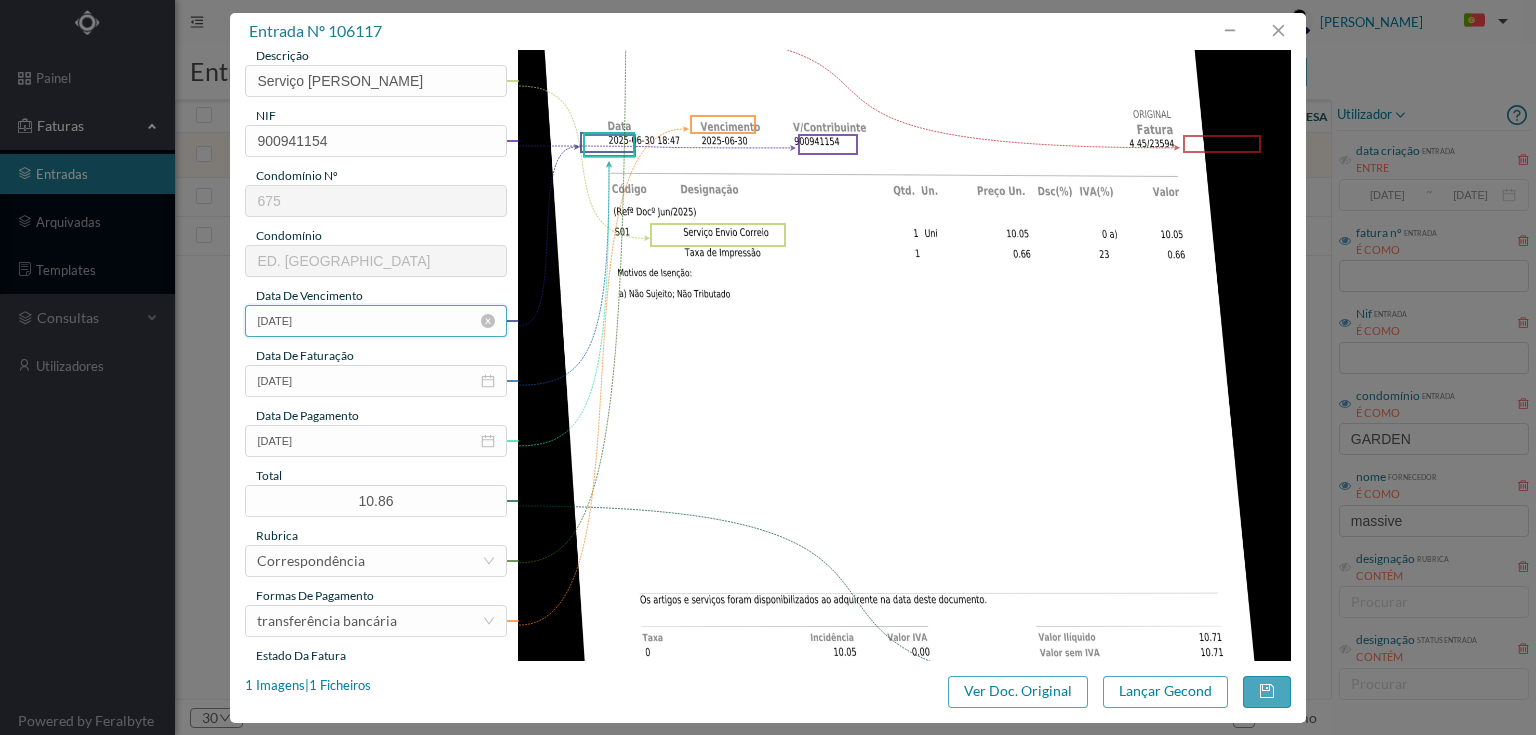 click on "[DATE]" at bounding box center (375, 321) 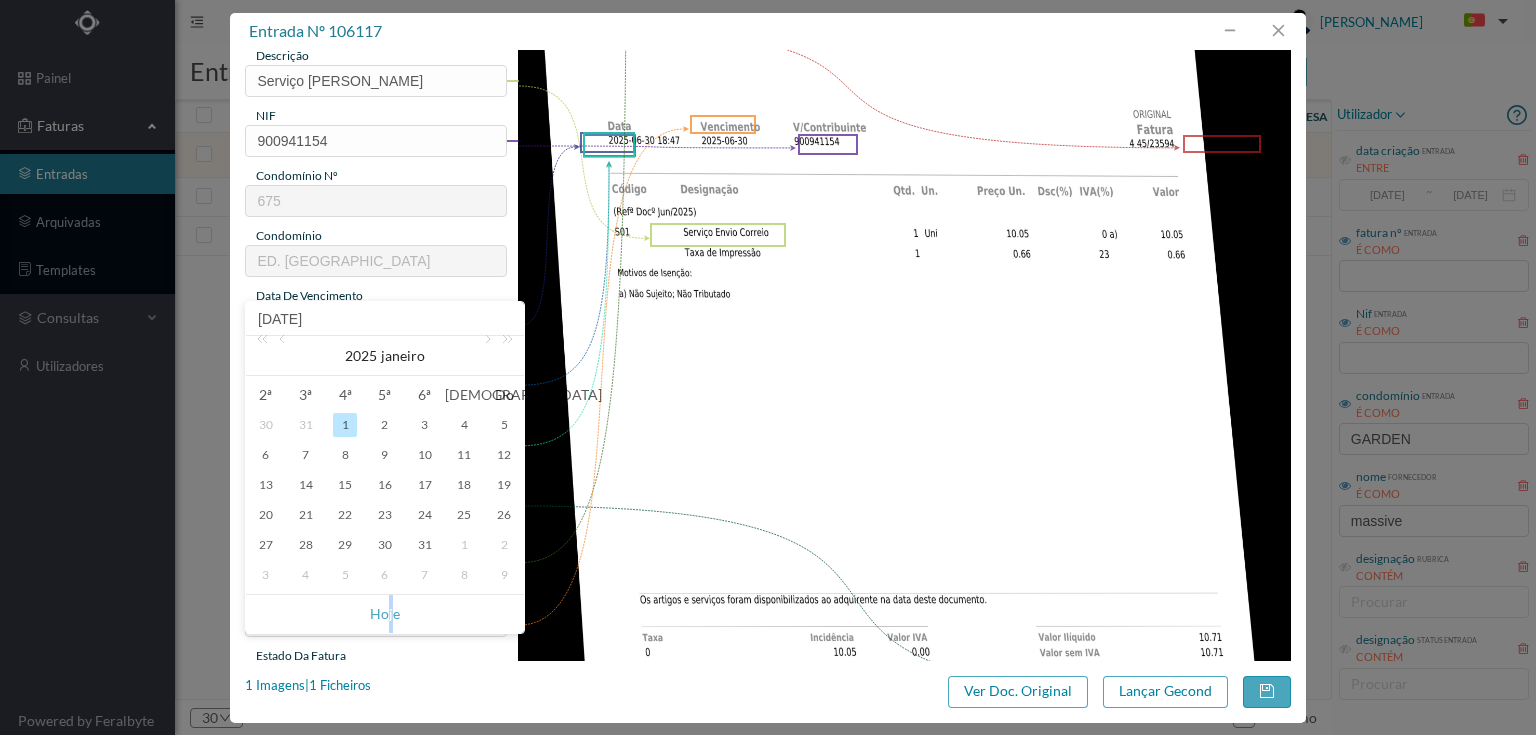 drag, startPoint x: 390, startPoint y: 611, endPoint x: 384, endPoint y: 592, distance: 19.924858 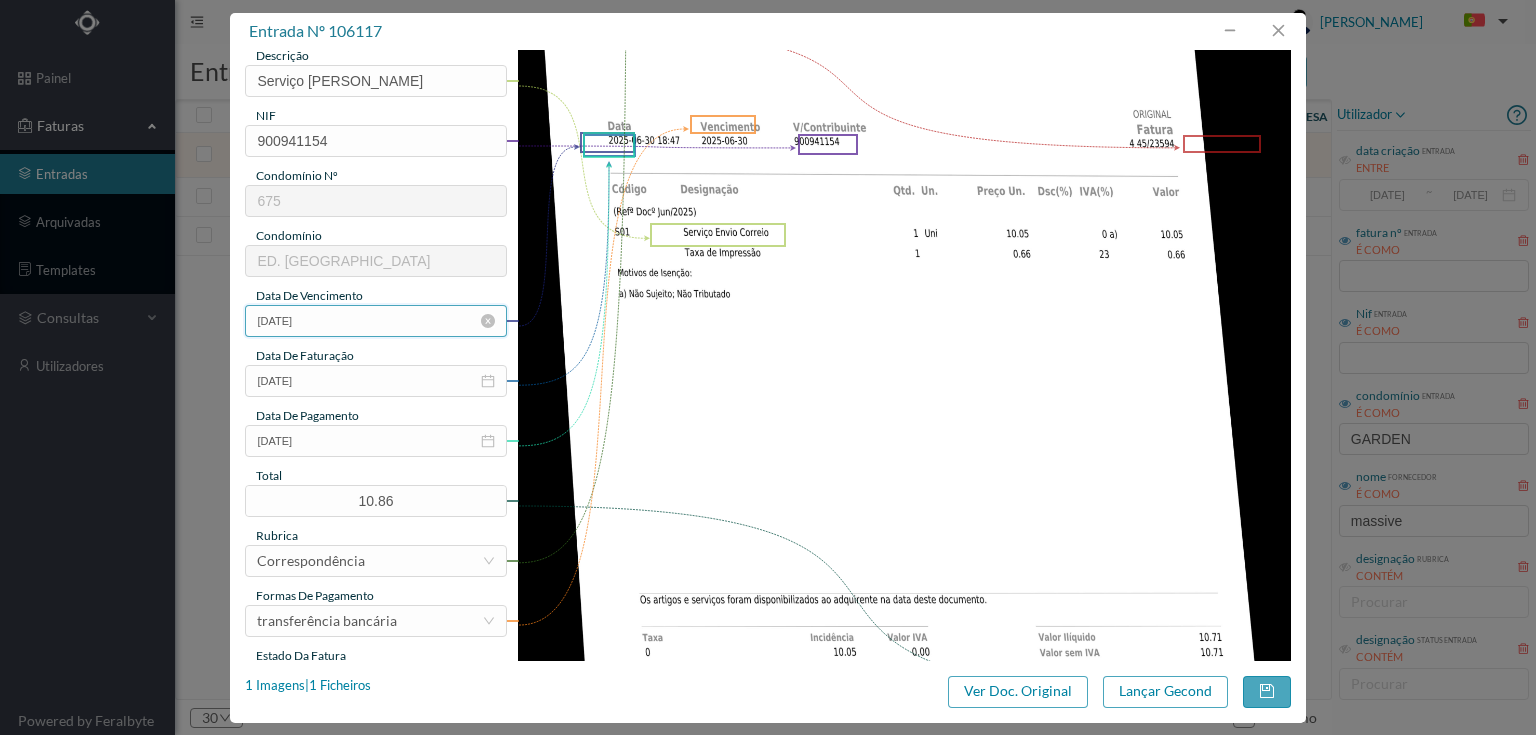 click on "[DATE]" at bounding box center (375, 321) 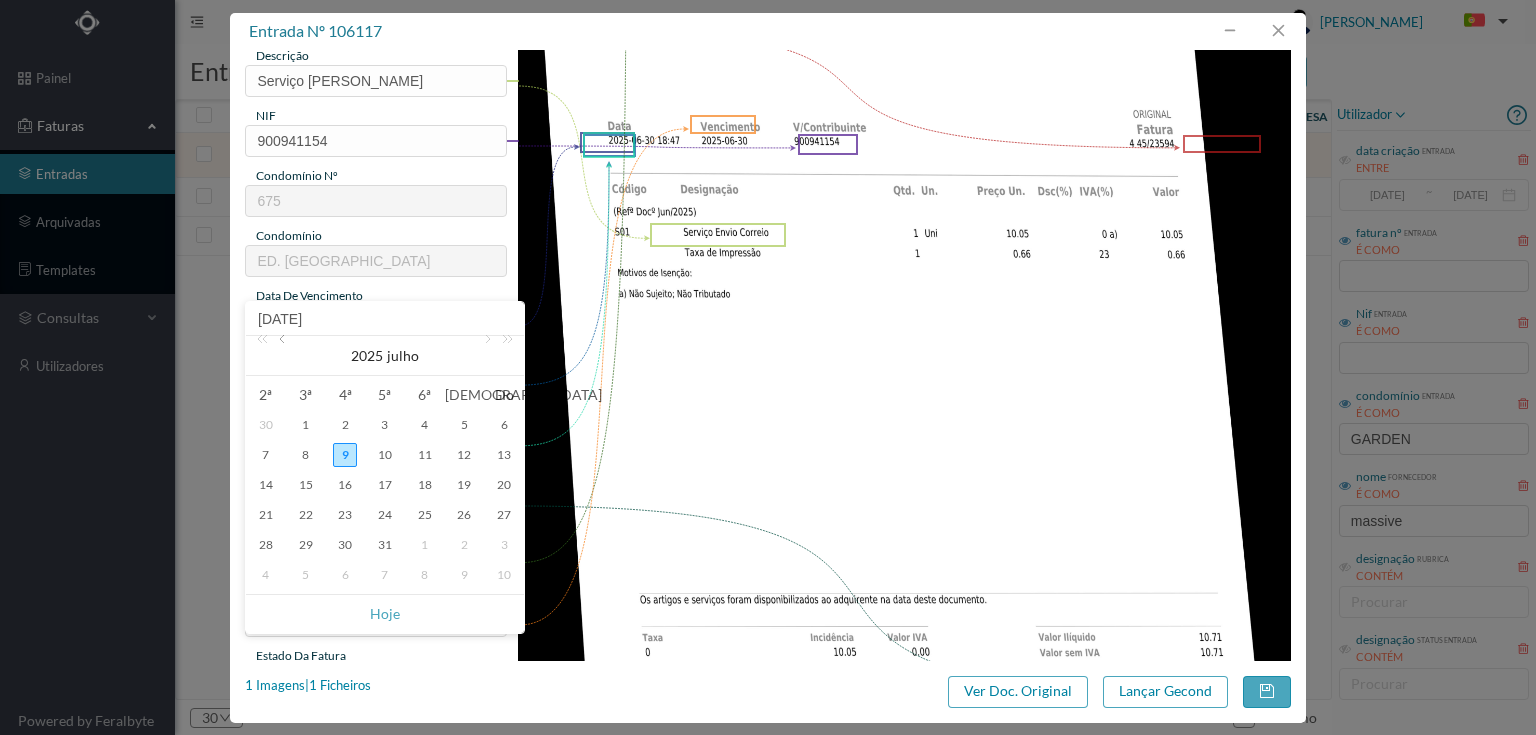 click at bounding box center [284, 356] 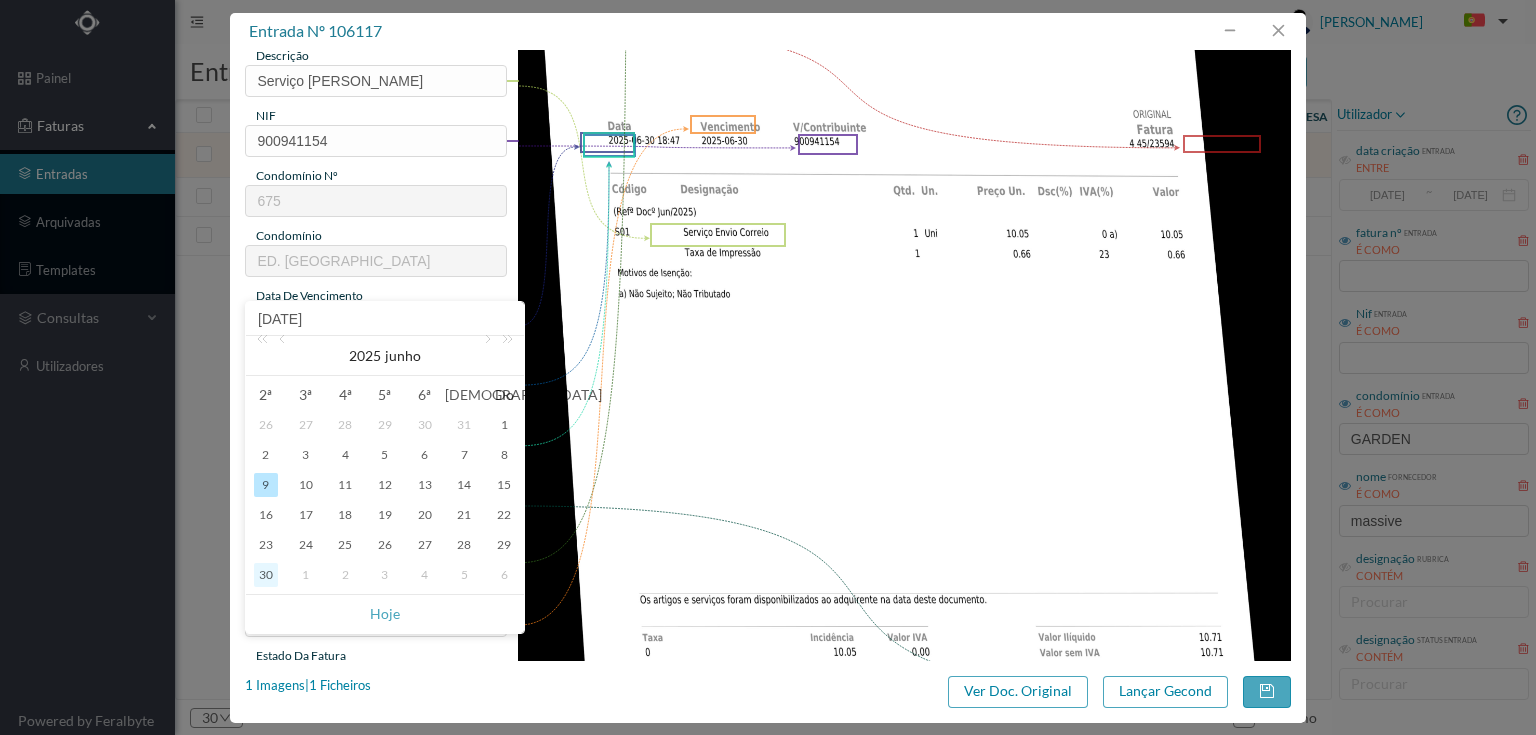 click on "30" at bounding box center [266, 575] 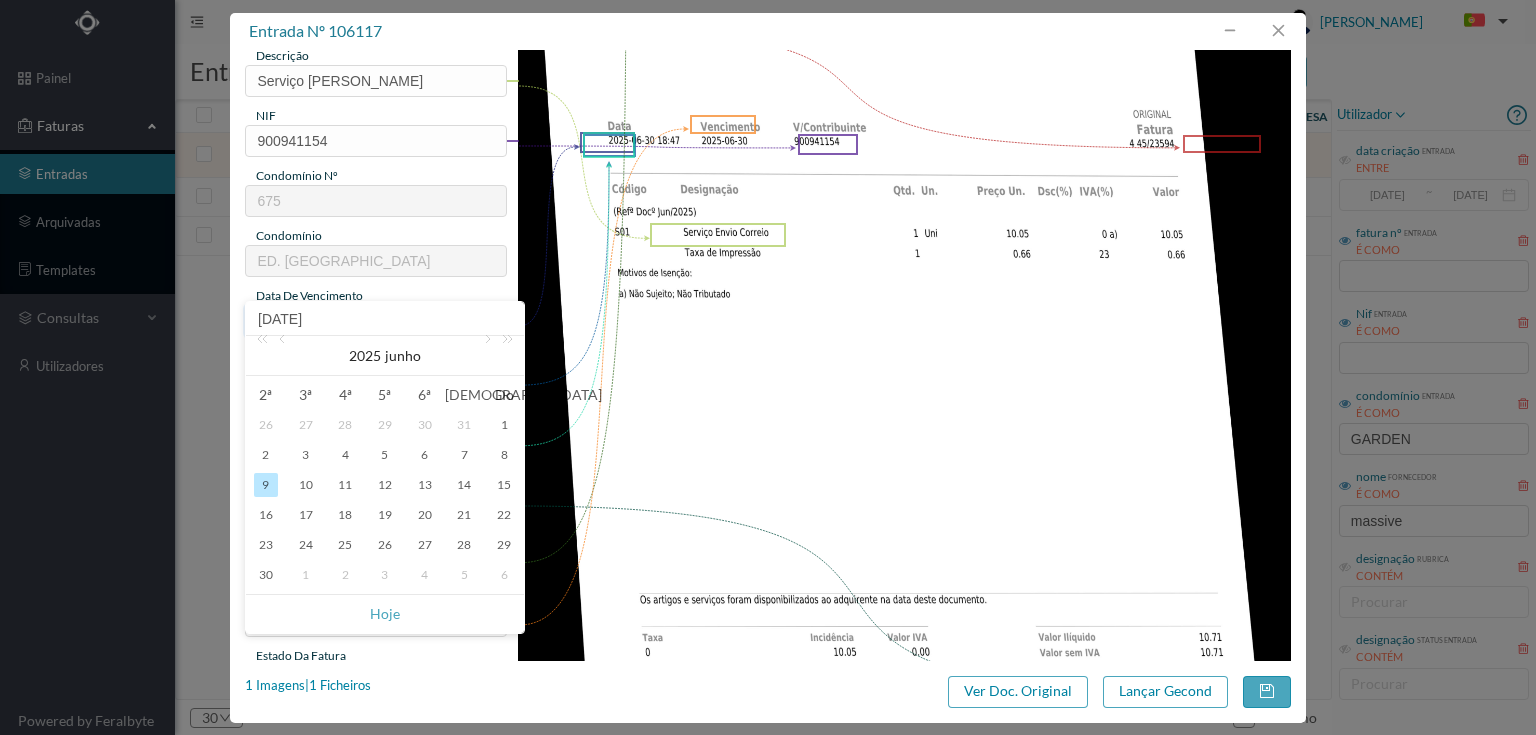type on "[DATE]" 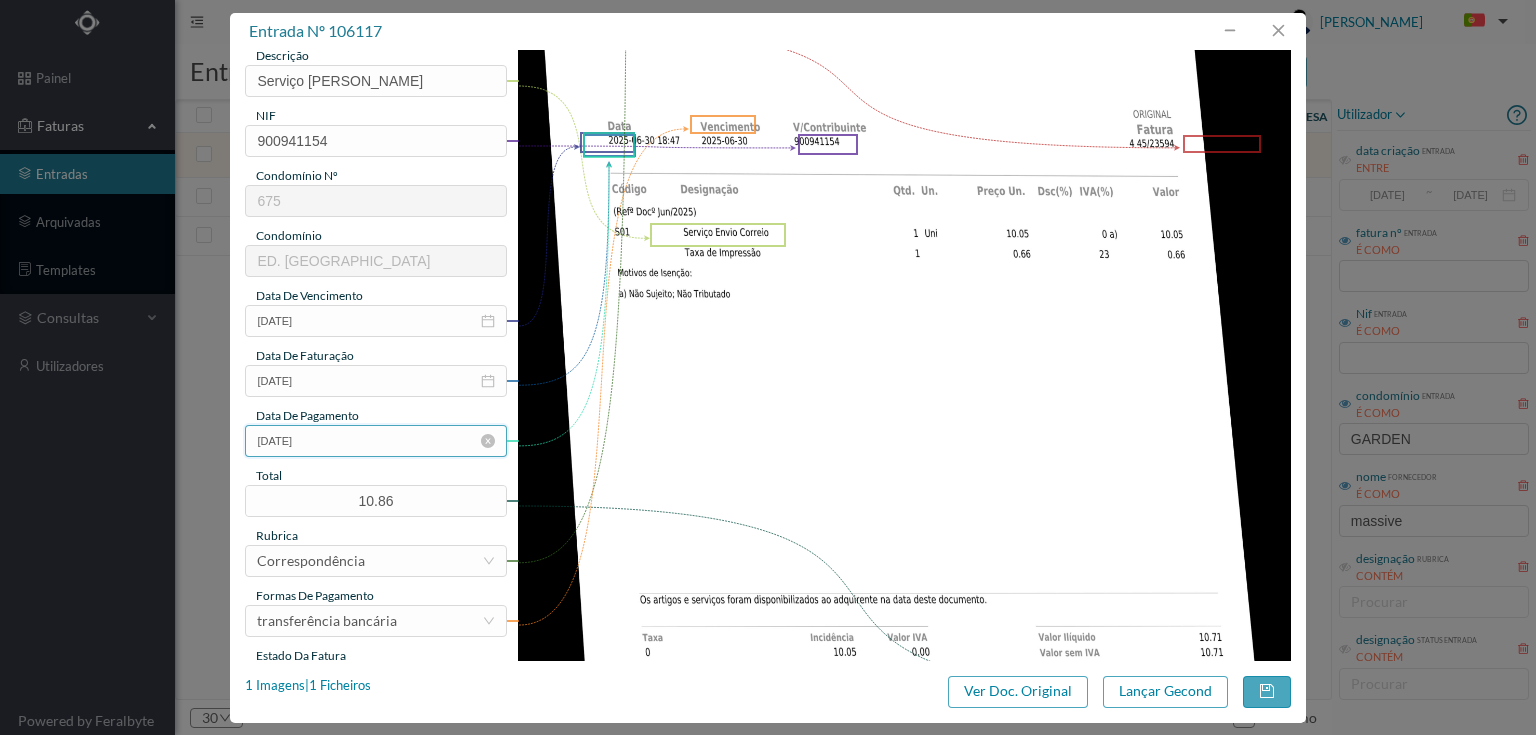 click on "[DATE]" at bounding box center [375, 441] 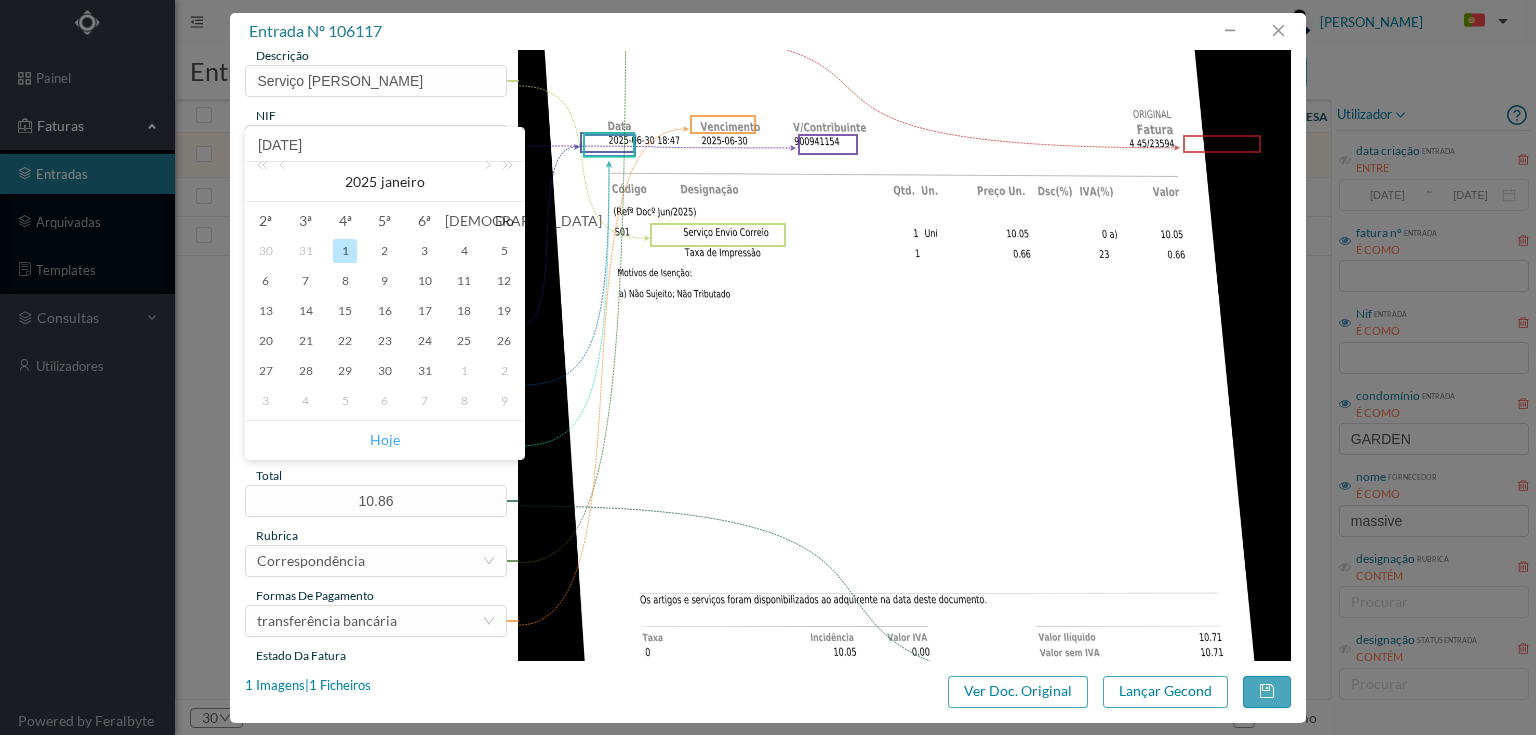 click on "Hoje" at bounding box center (385, 440) 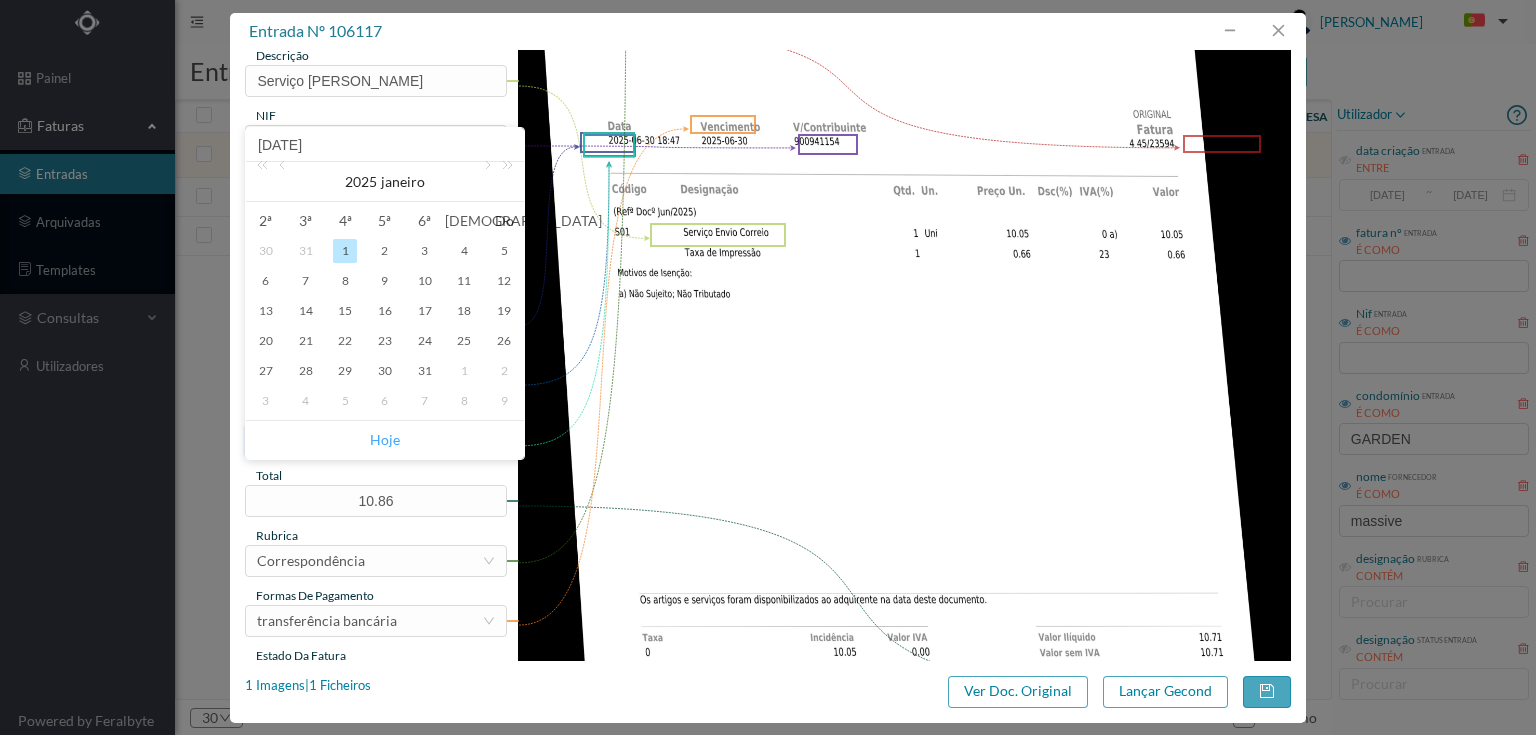 type on "[DATE]" 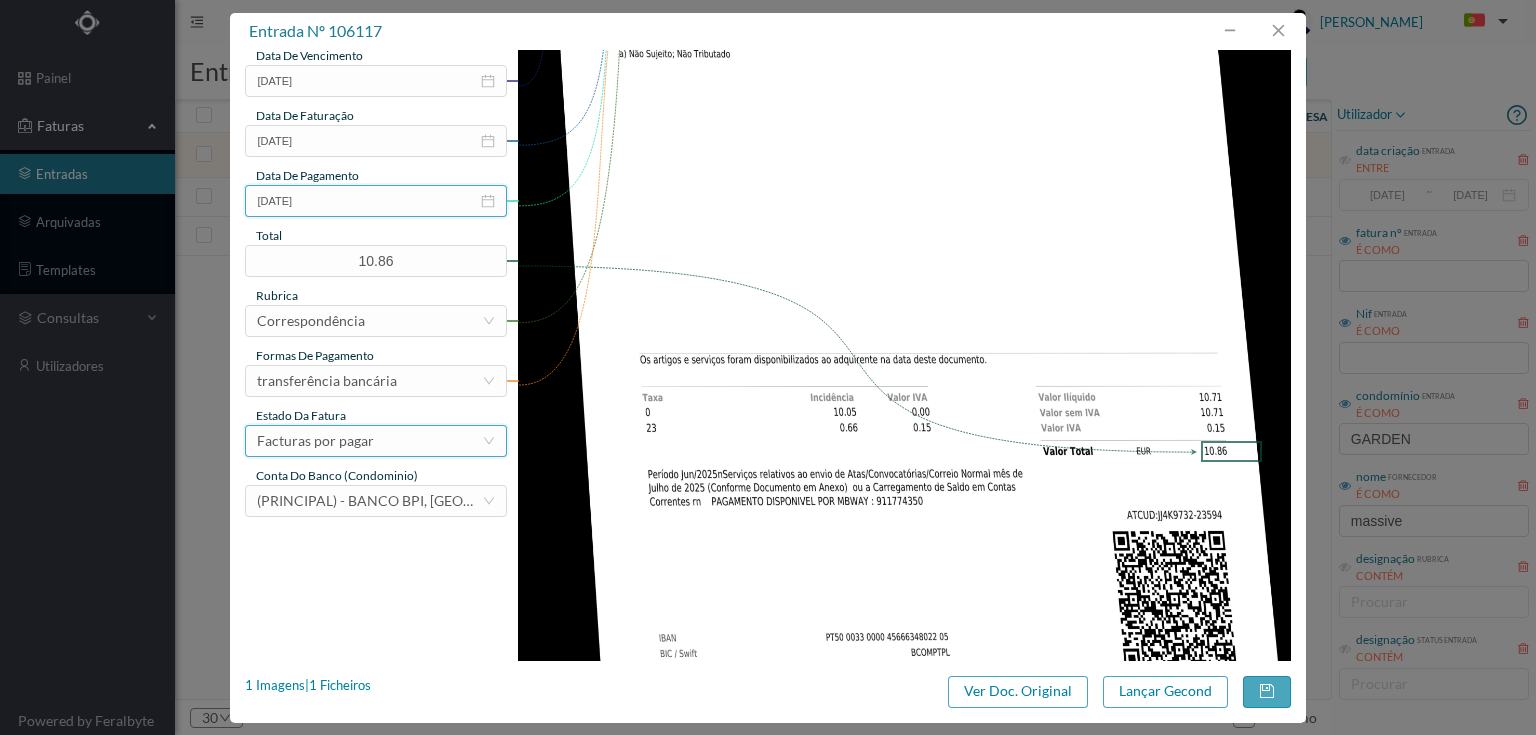 scroll, scrollTop: 505, scrollLeft: 0, axis: vertical 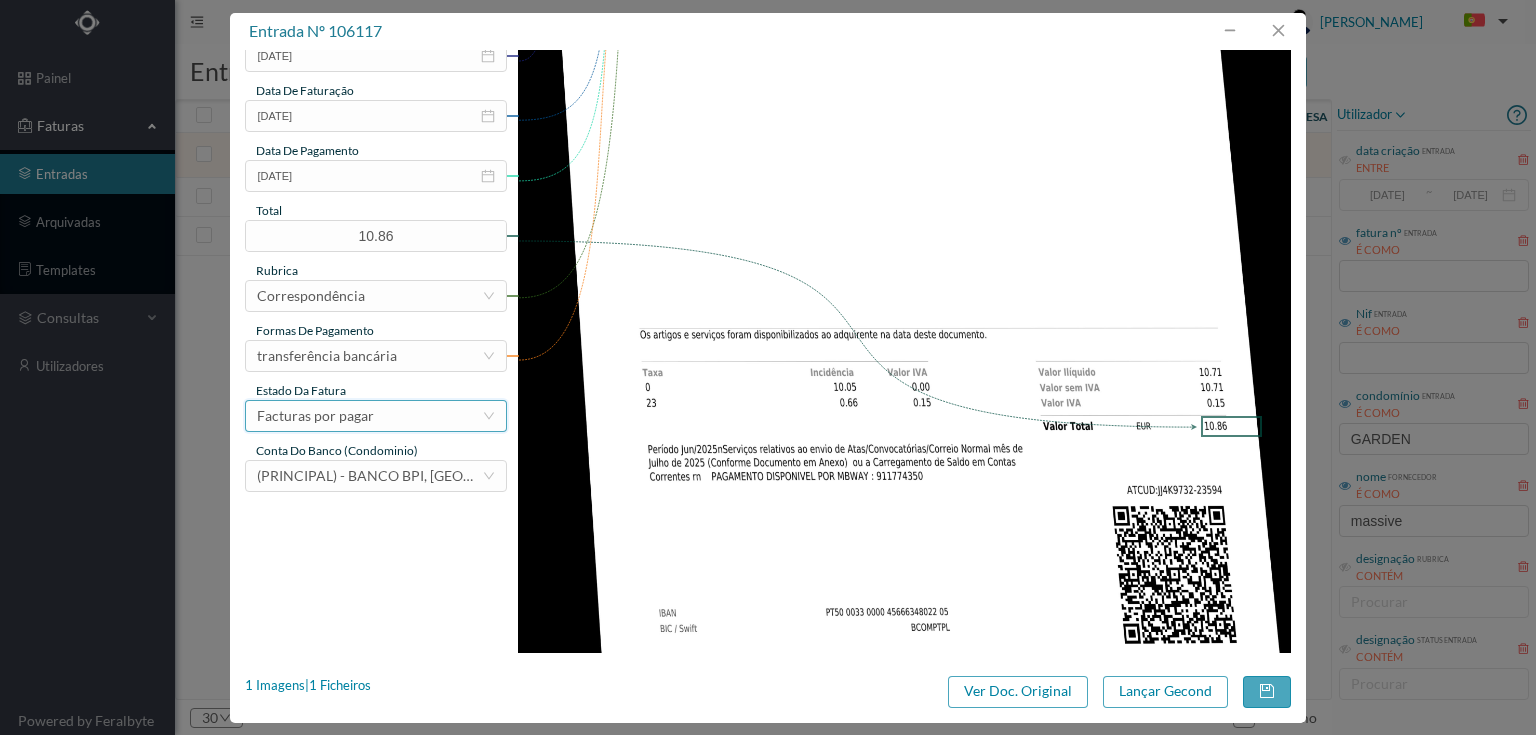 click on "Facturas por pagar" at bounding box center (315, 416) 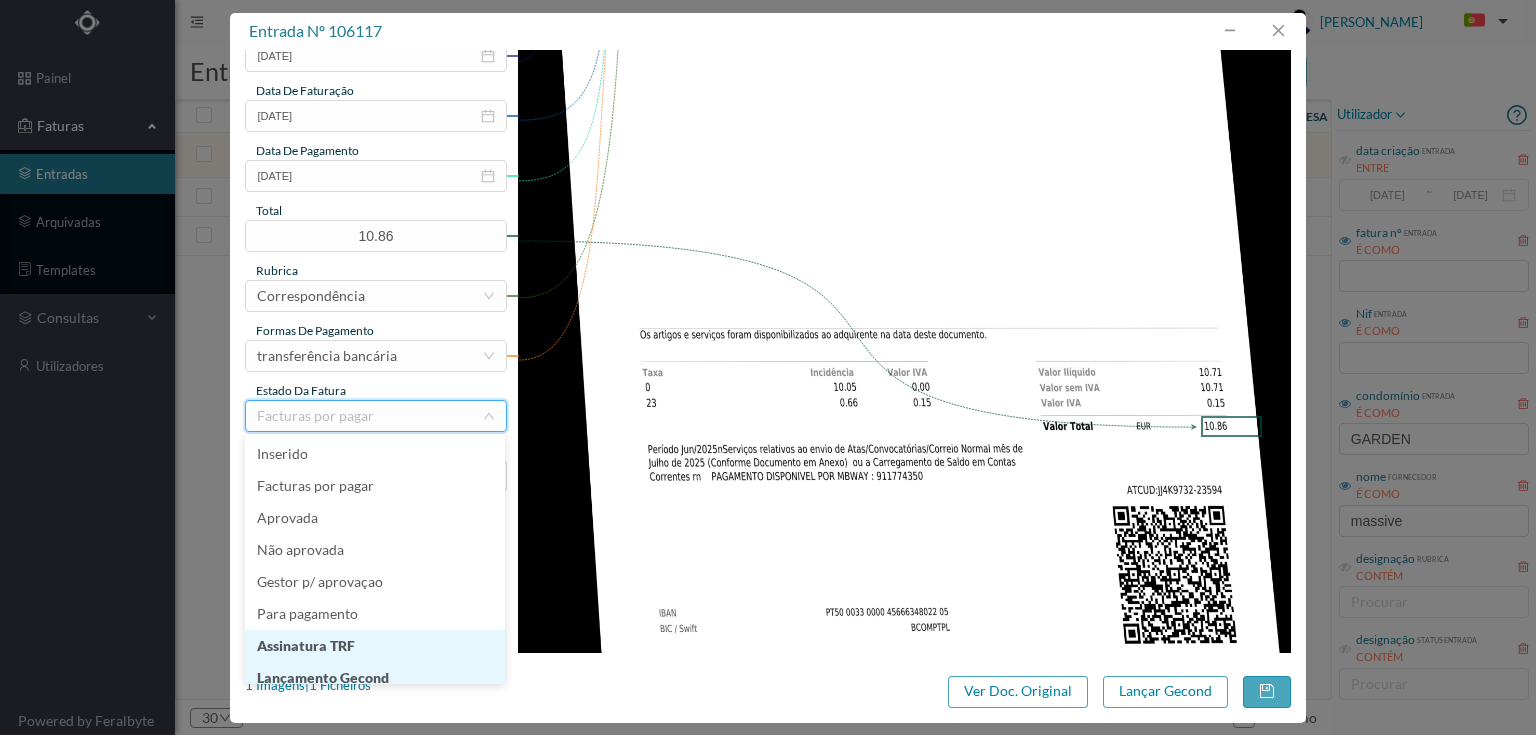 scroll, scrollTop: 10, scrollLeft: 0, axis: vertical 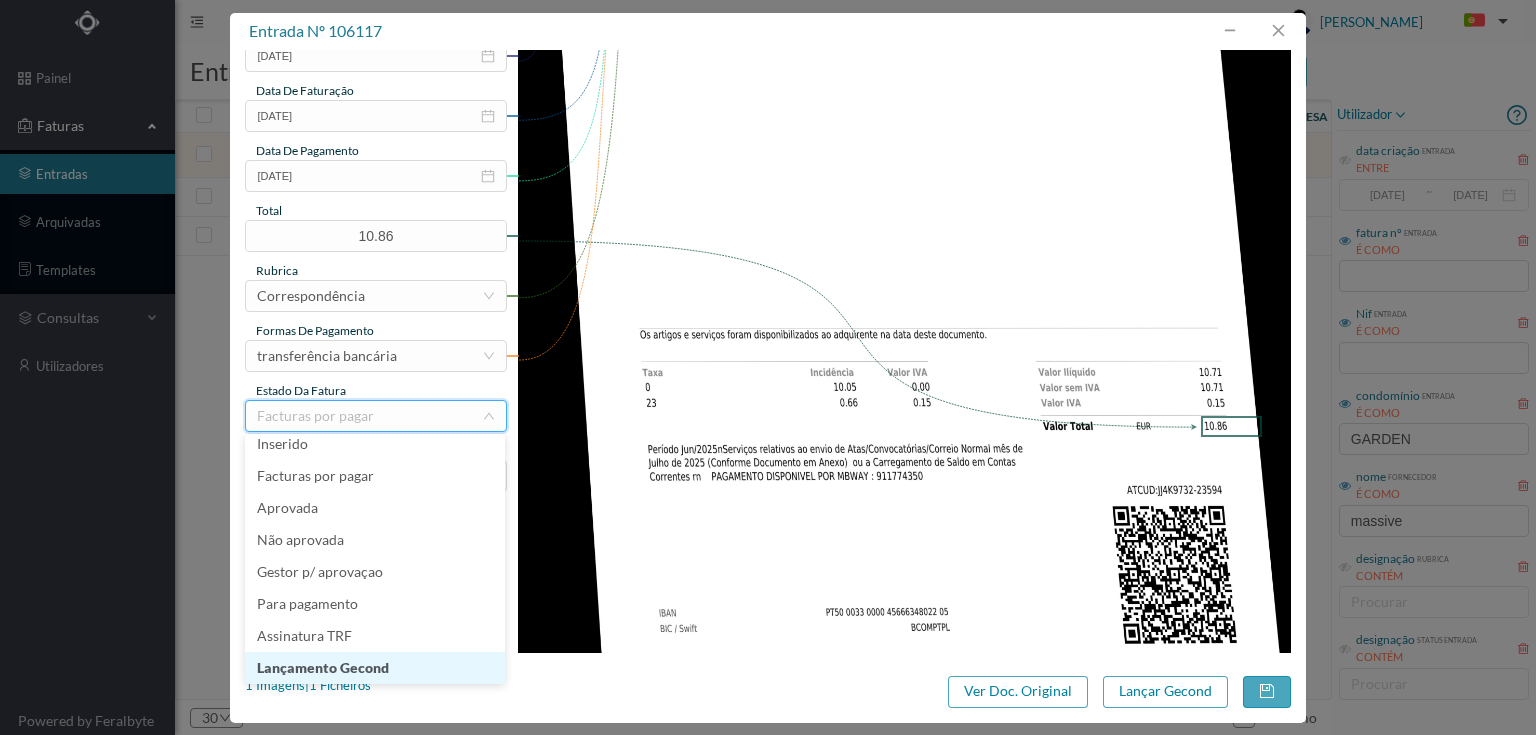 click on "Lançamento Gecond" at bounding box center (375, 668) 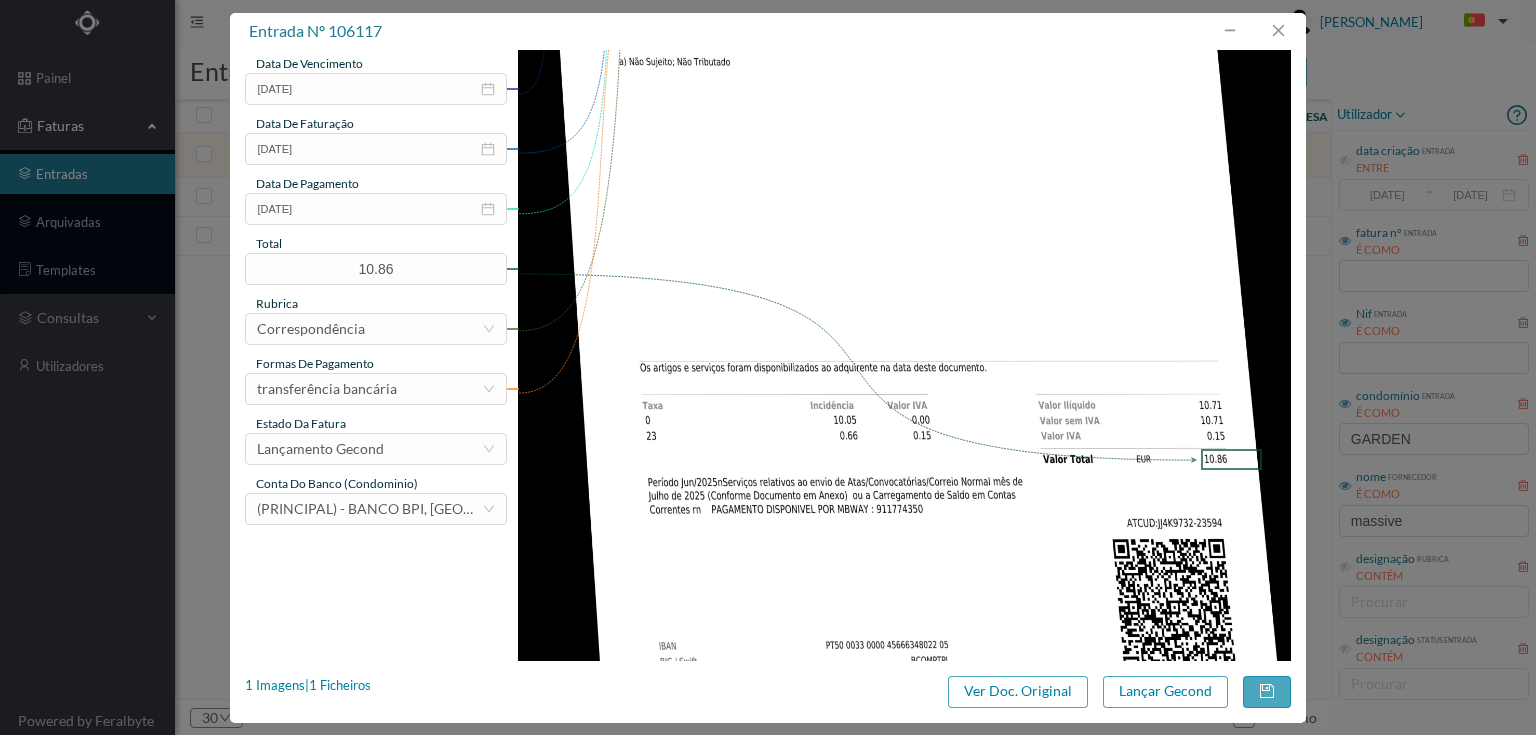 scroll, scrollTop: 480, scrollLeft: 0, axis: vertical 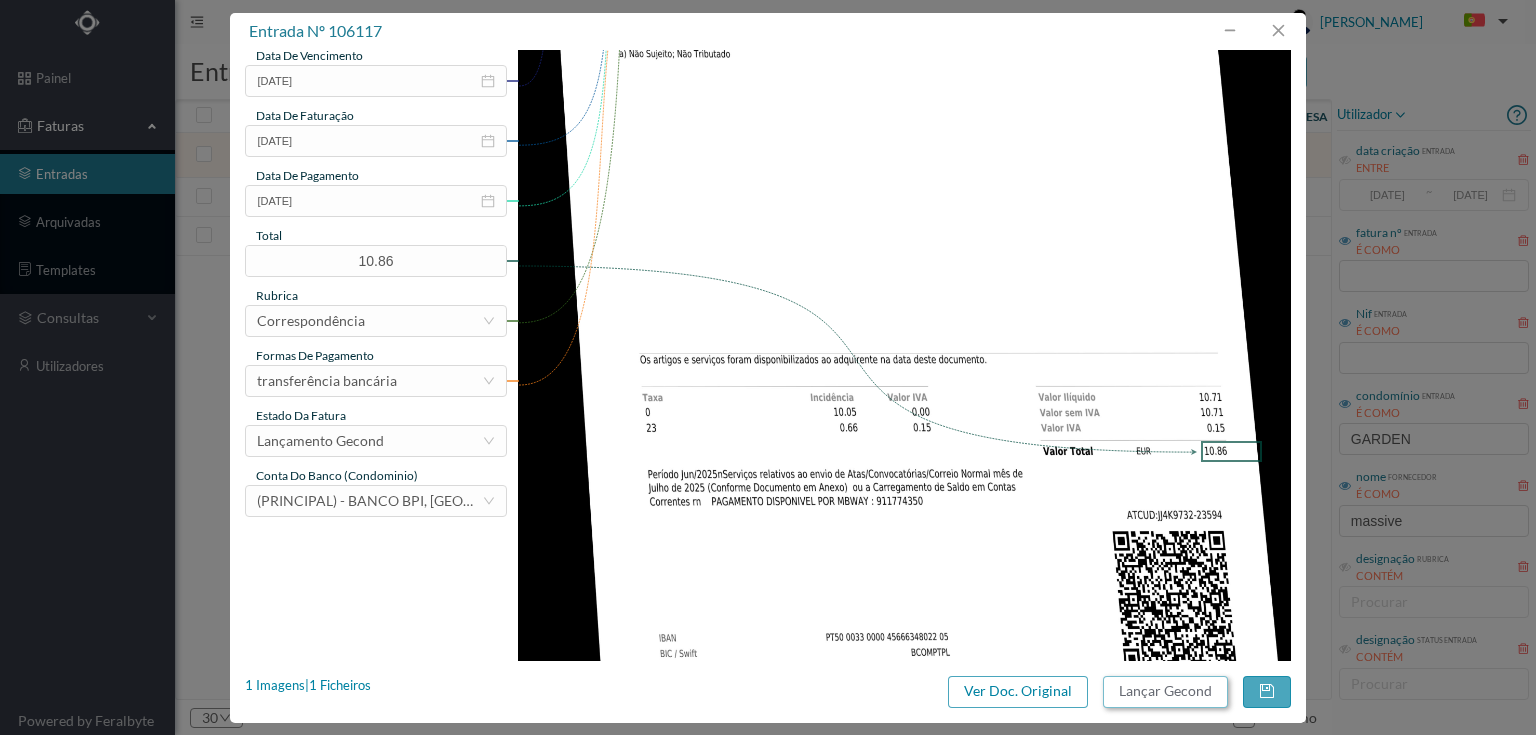 click on "Lançar Gecond" at bounding box center [1165, 692] 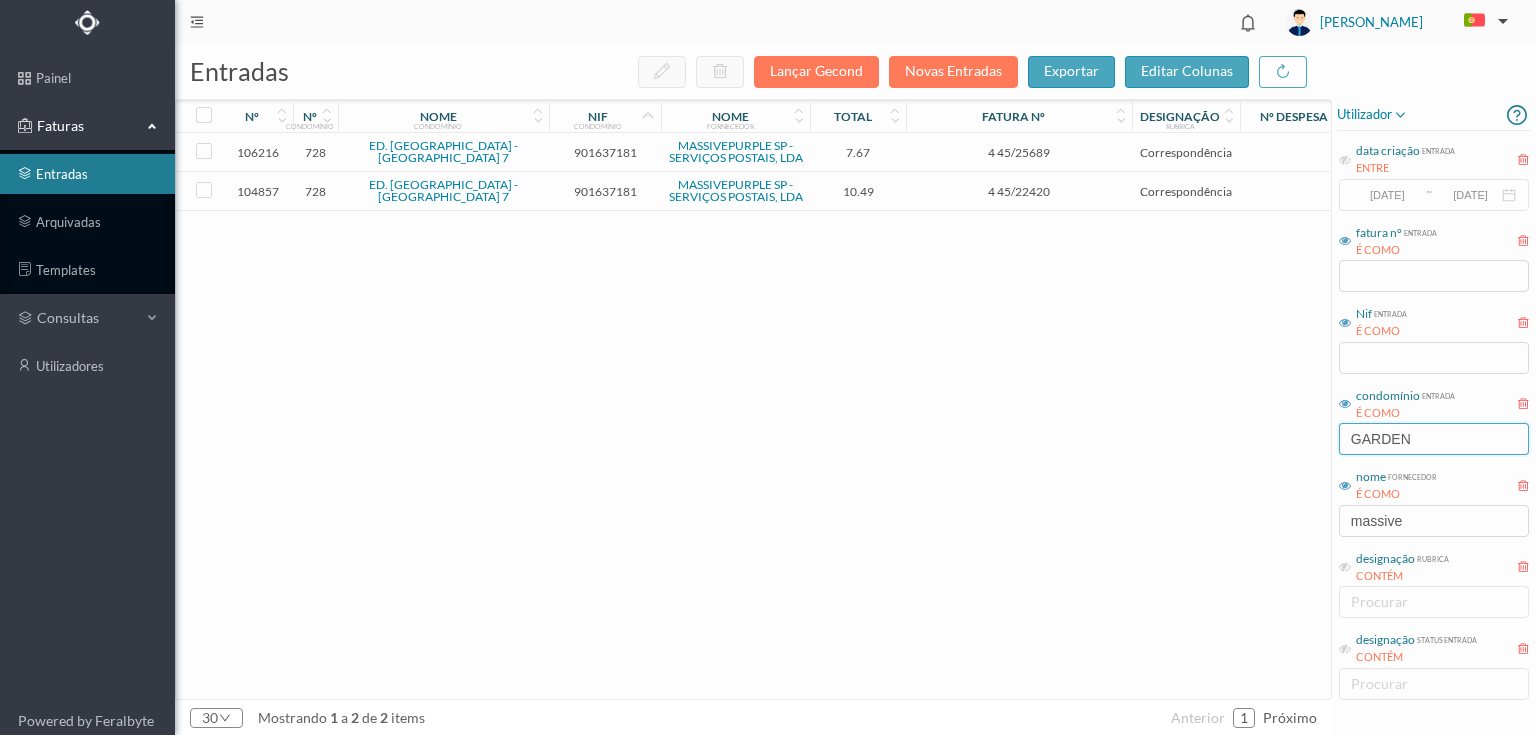 drag, startPoint x: 1440, startPoint y: 432, endPoint x: 1145, endPoint y: 416, distance: 295.4336 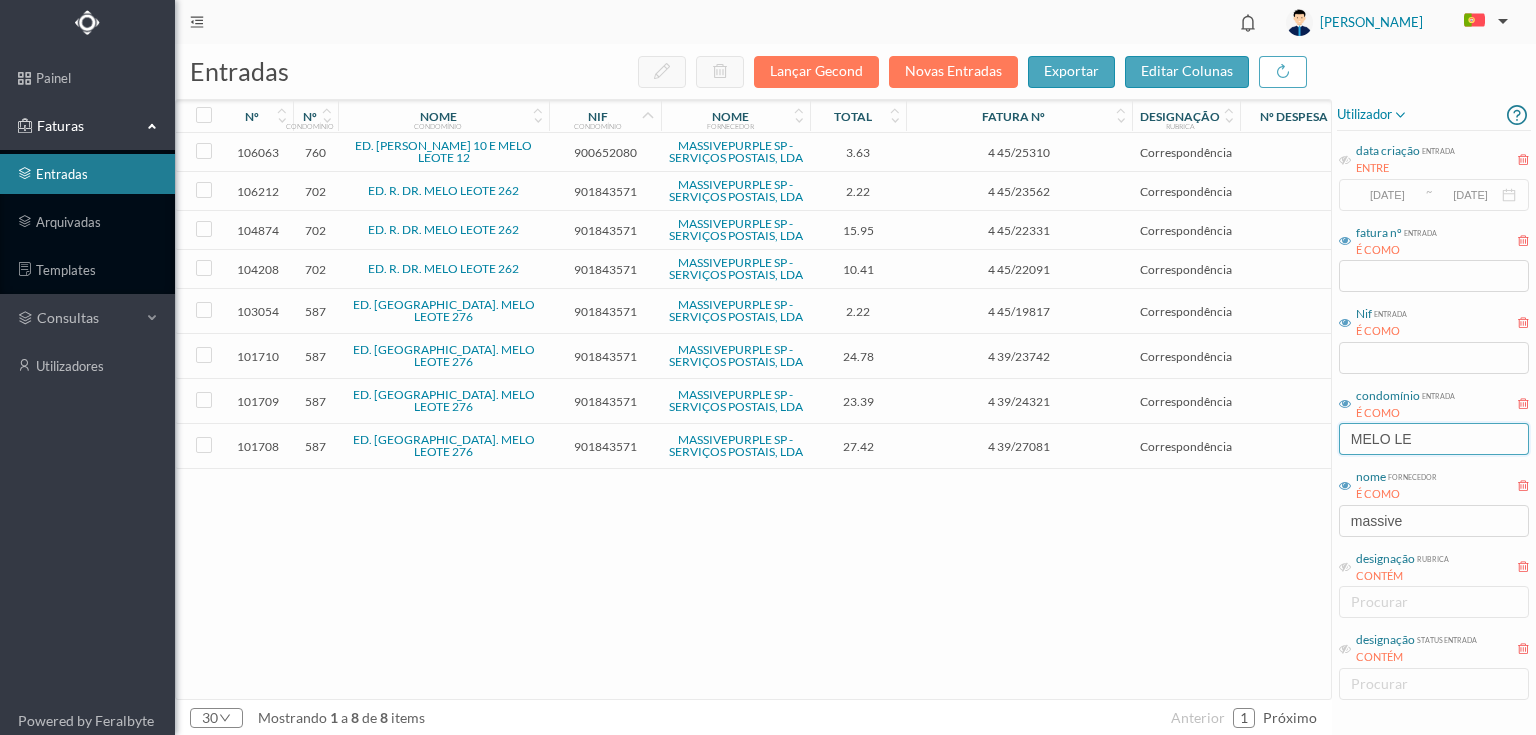 type on "MELO LE" 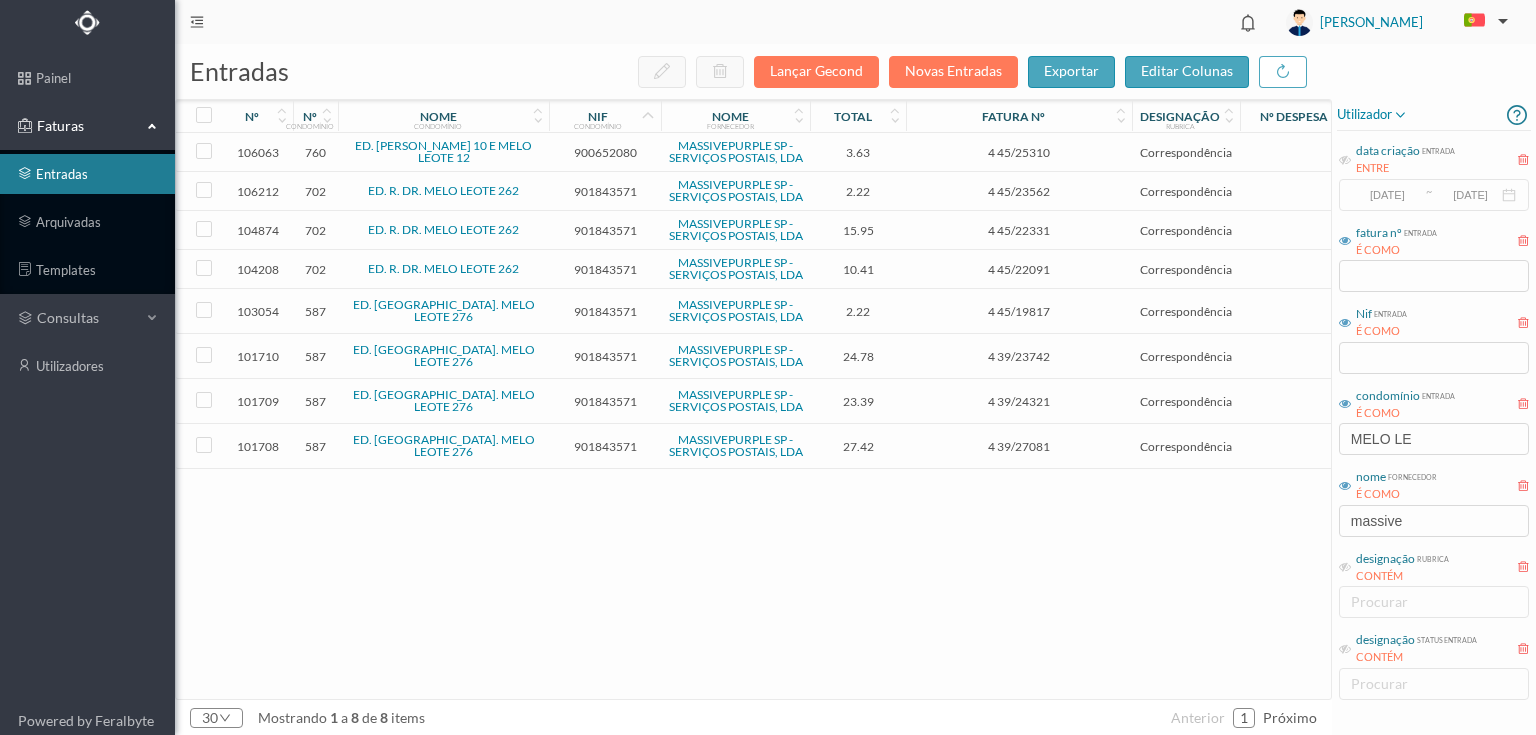 click on "901843571" at bounding box center (605, 311) 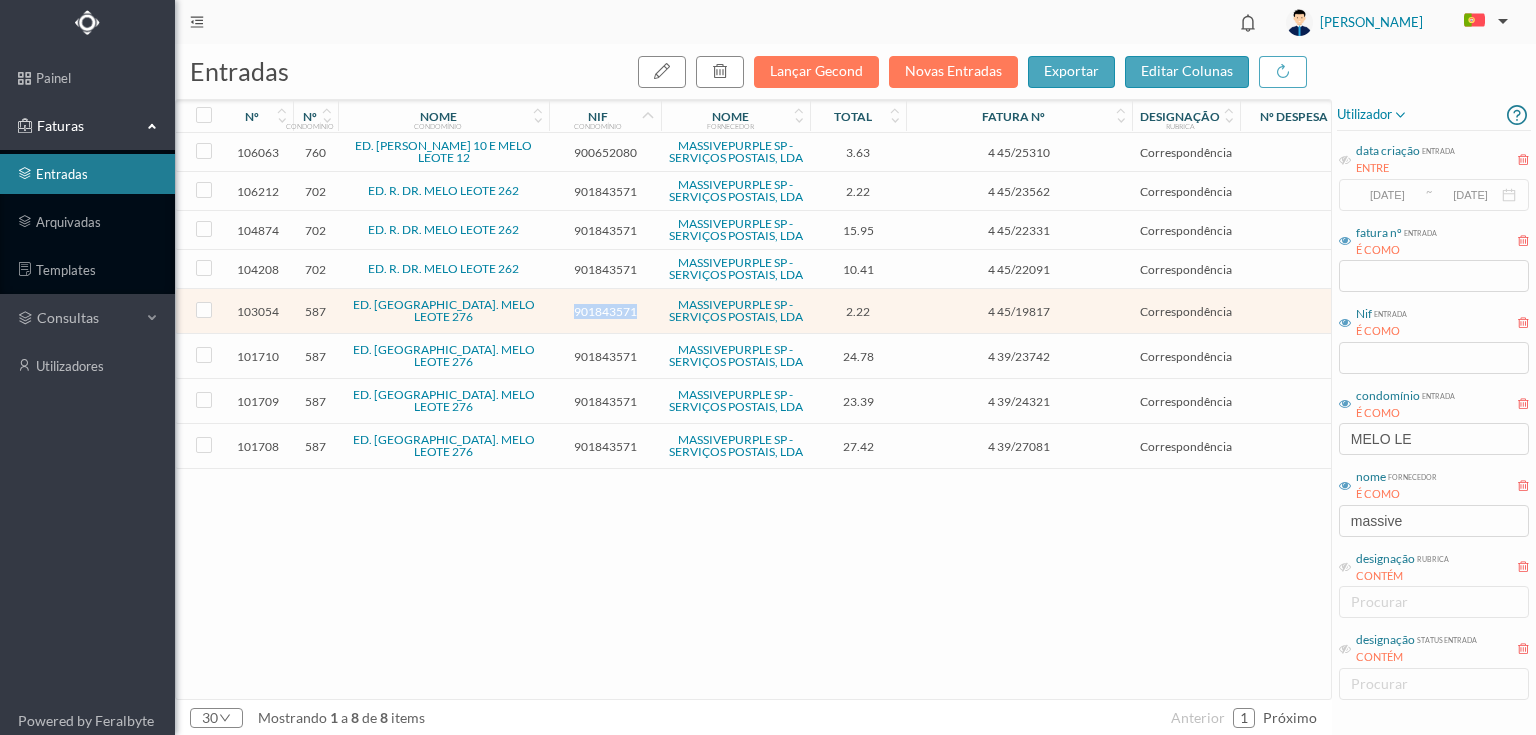 click on "901843571" at bounding box center [605, 311] 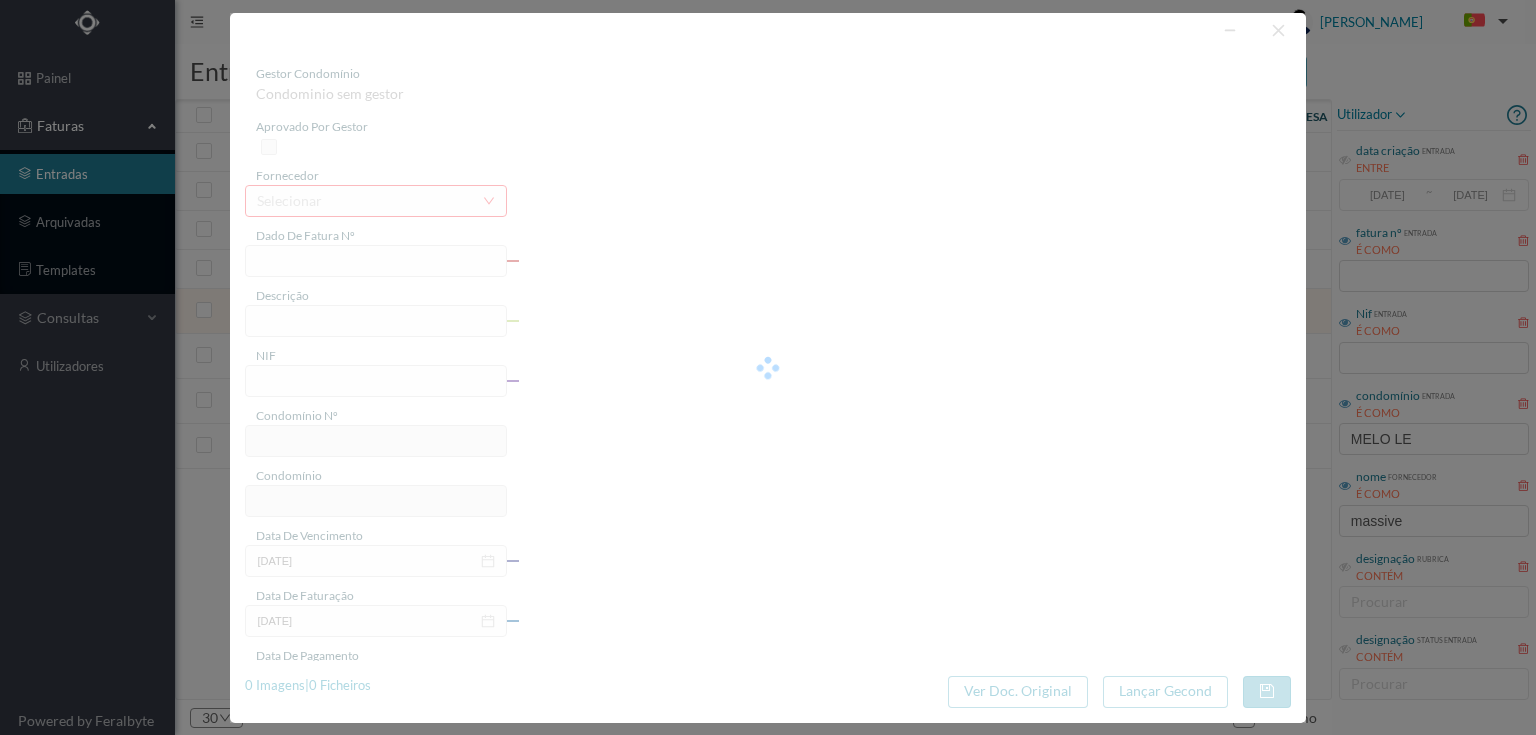 type on "4 45/19817" 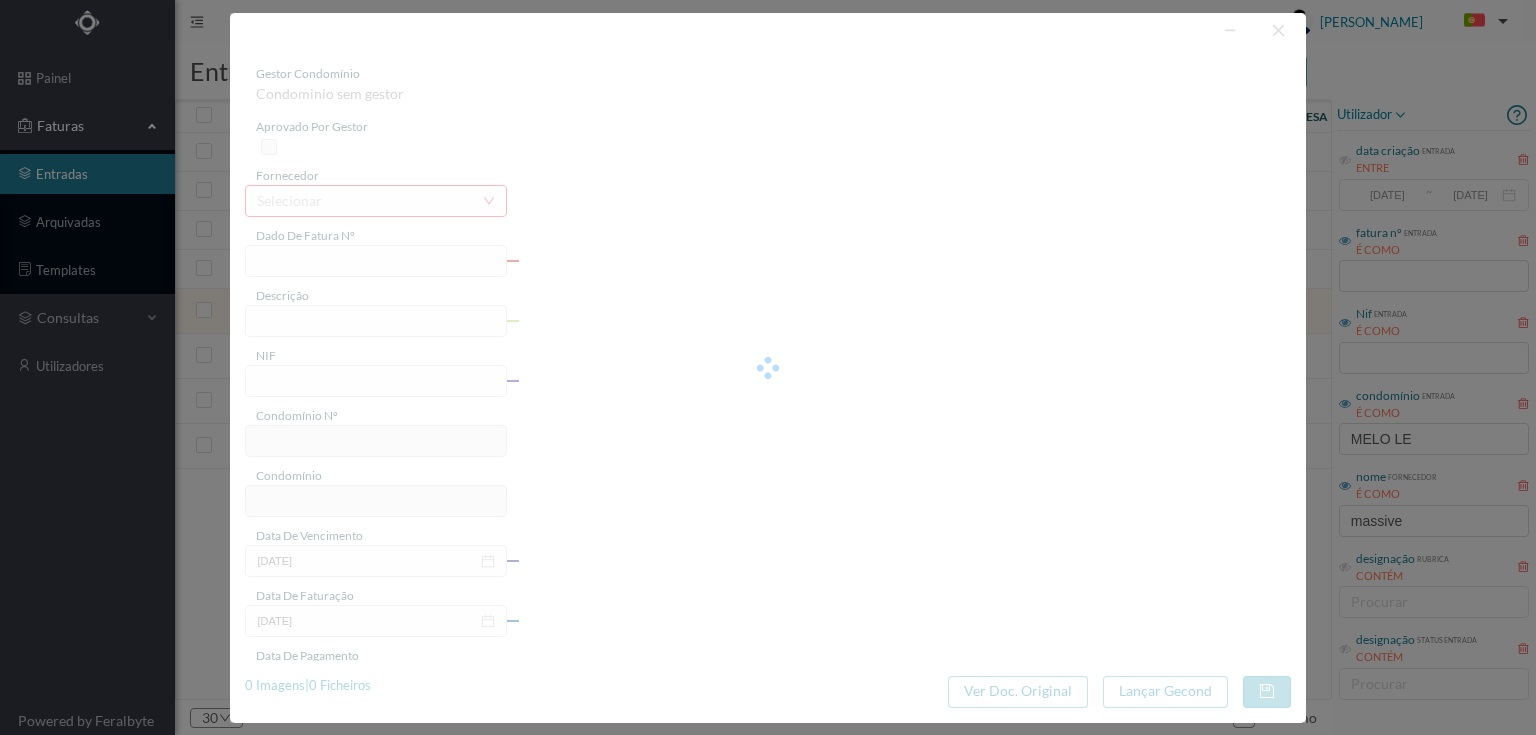 type on "Serviço [PERSON_NAME]" 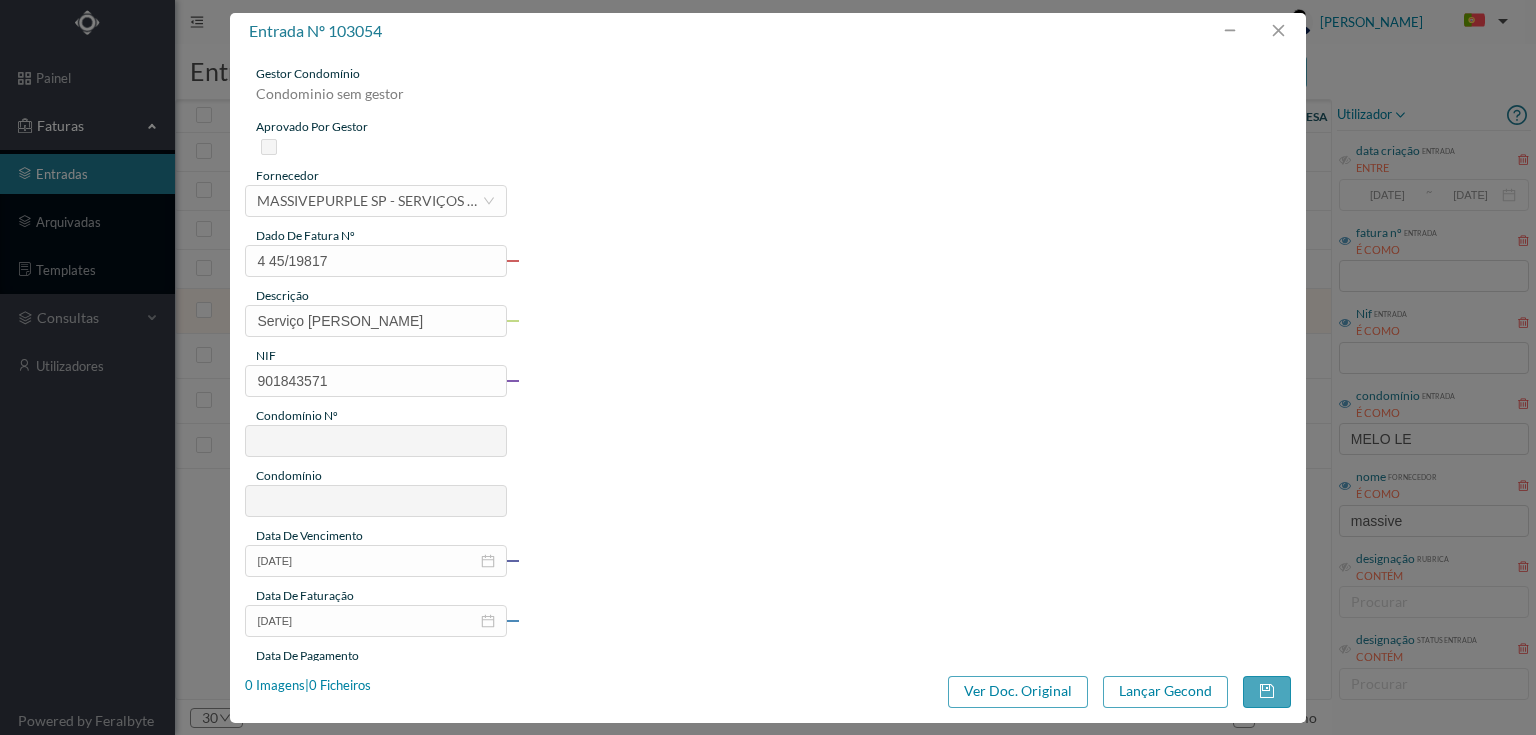 type on "587" 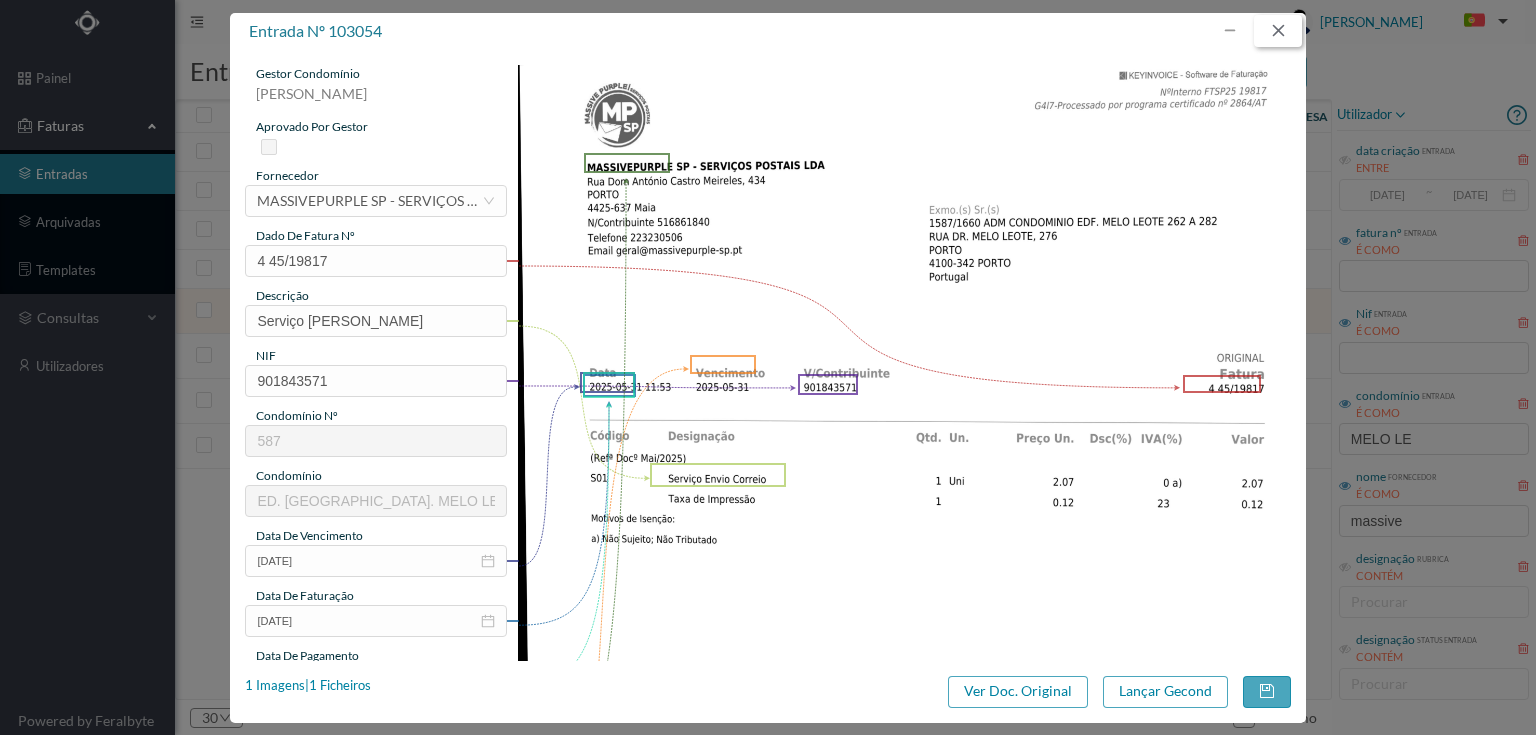 click at bounding box center (1278, 31) 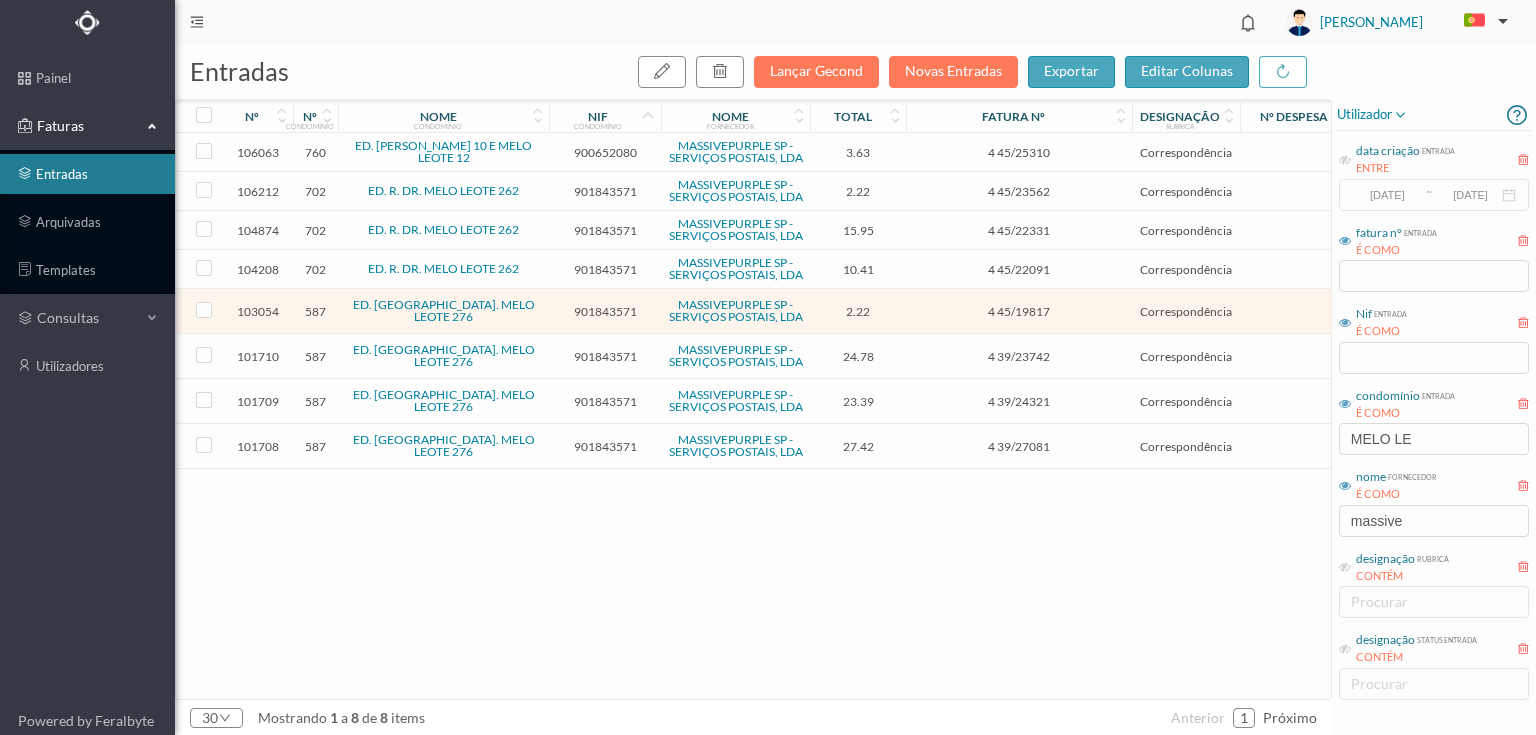 click on "901843571" at bounding box center [605, 356] 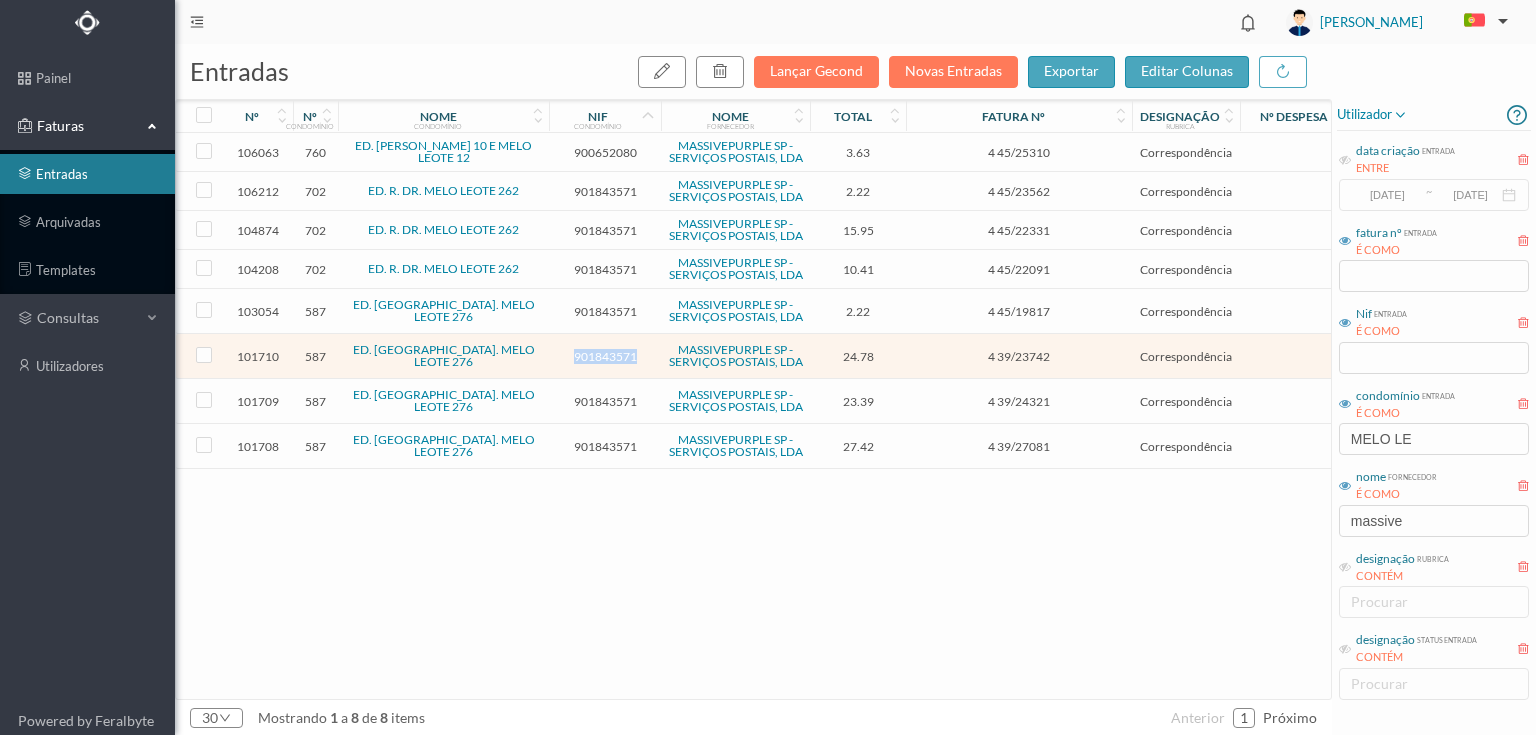 click on "901843571" at bounding box center [605, 356] 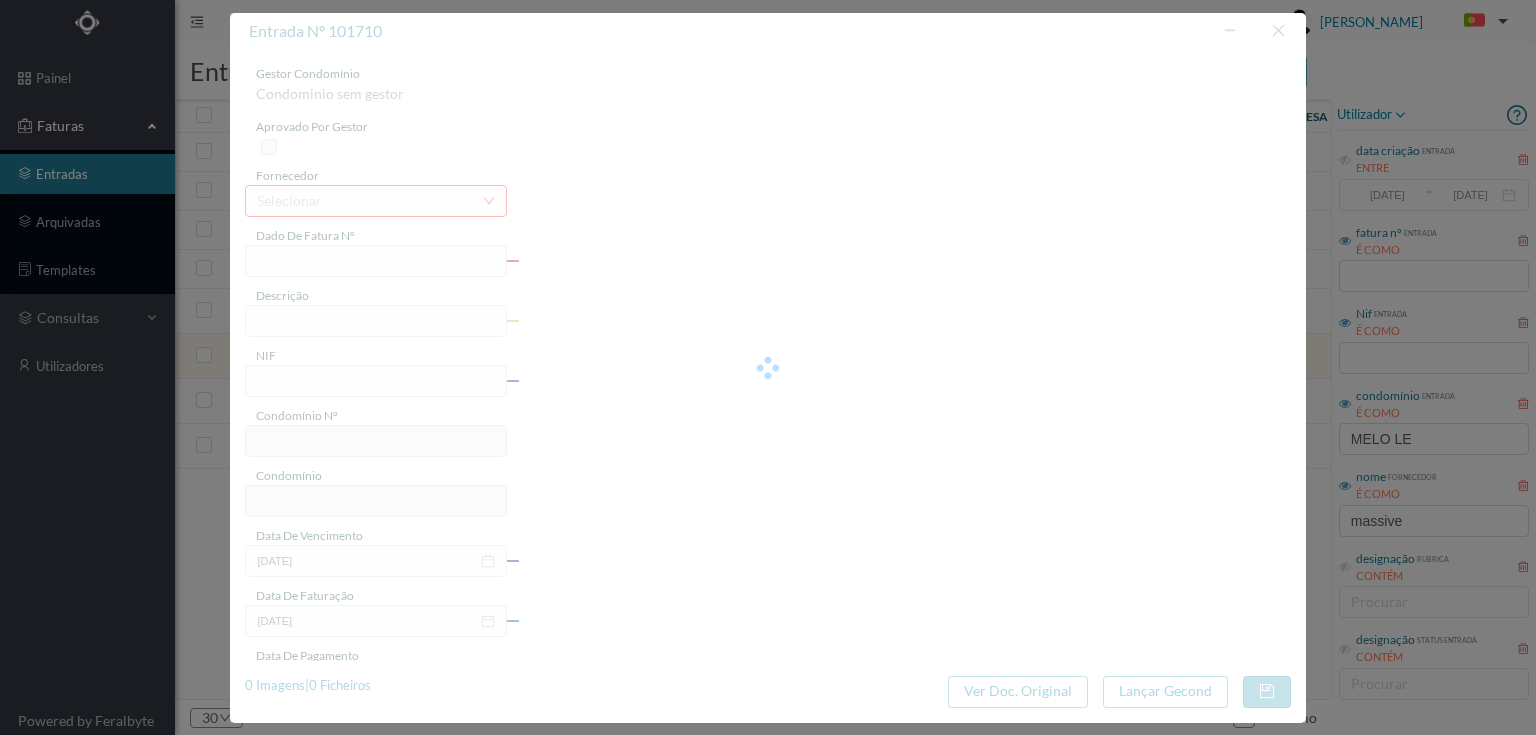 type on "4 39/23742" 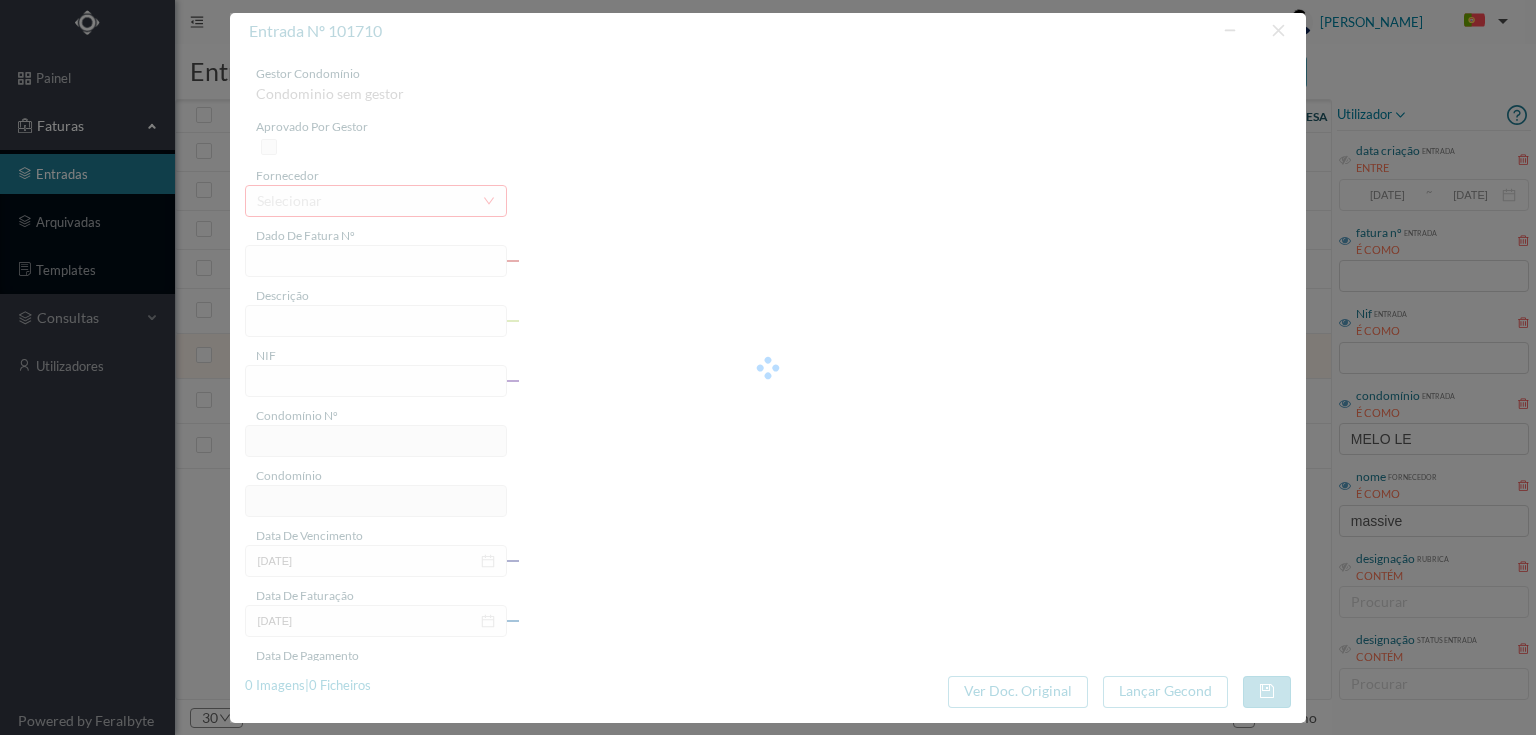 type on "Serviço [PERSON_NAME]" 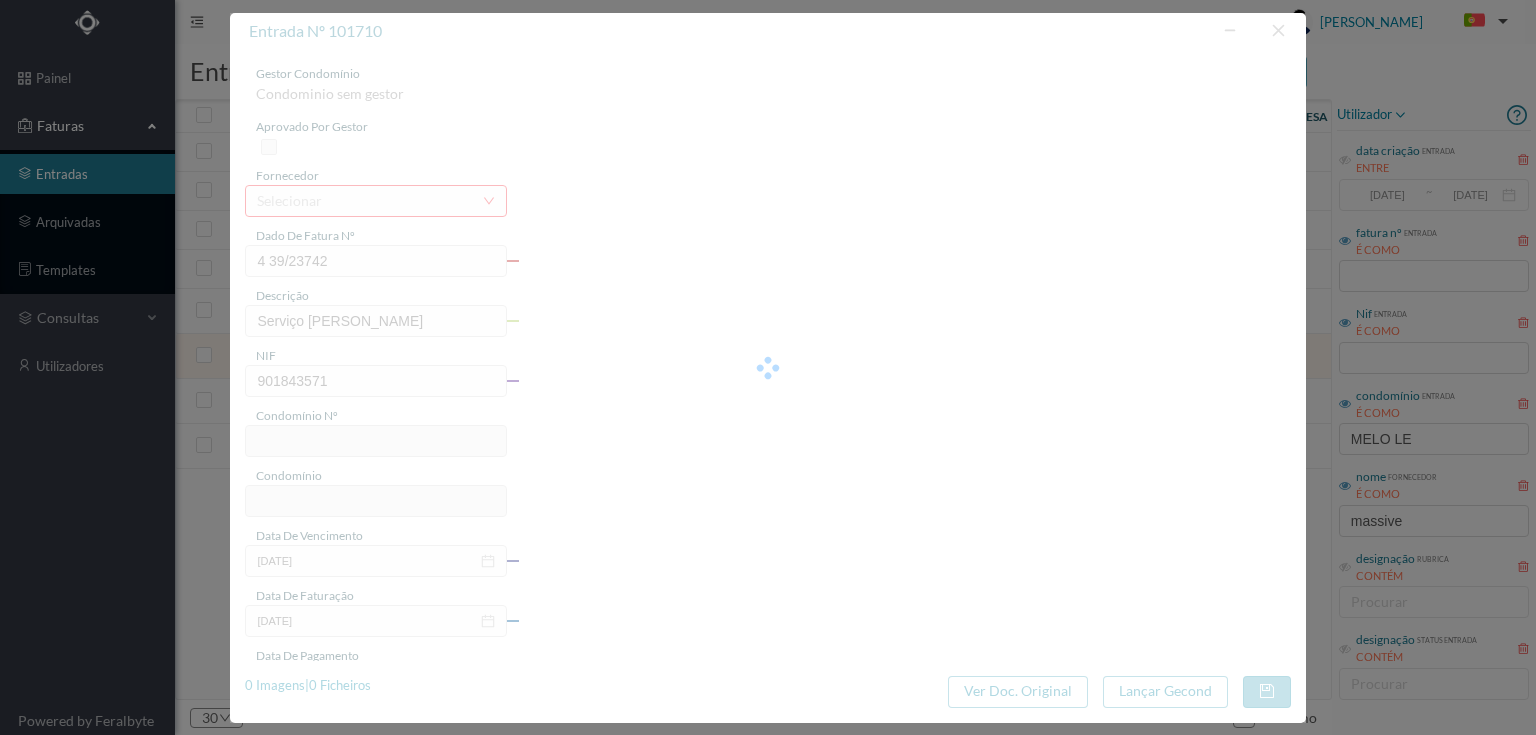 type on "587" 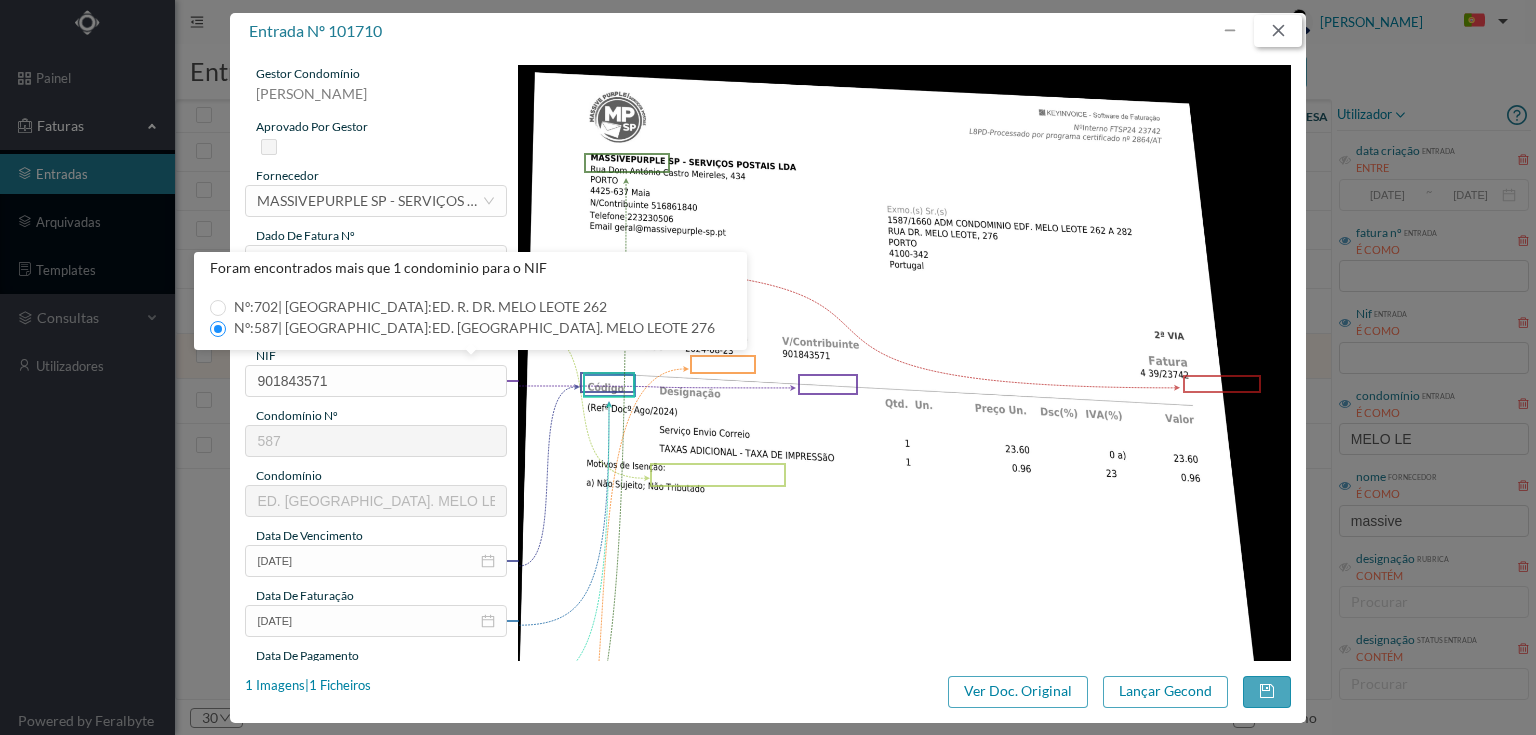 drag, startPoint x: 1290, startPoint y: 16, endPoint x: 1285, endPoint y: 29, distance: 13.928389 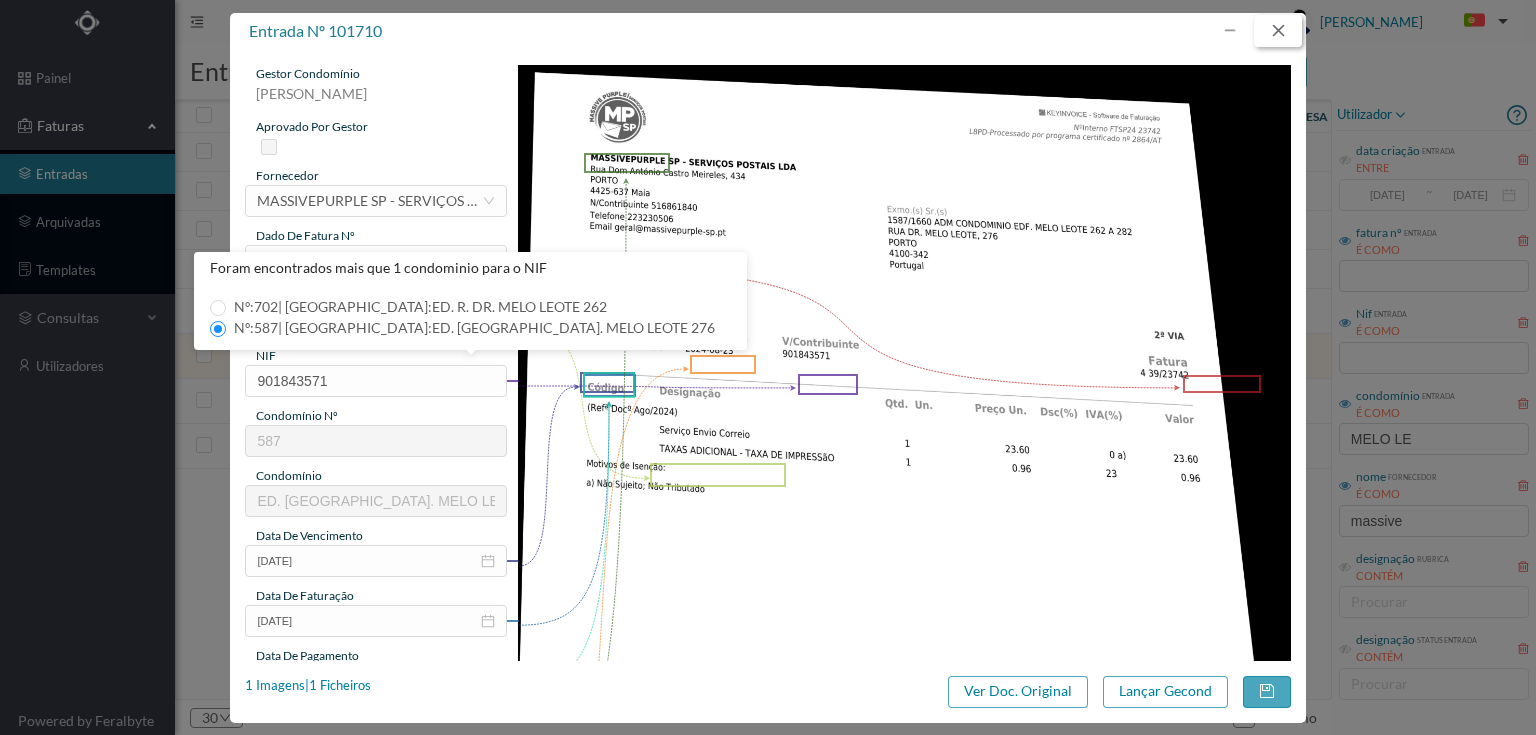 click at bounding box center (1278, 31) 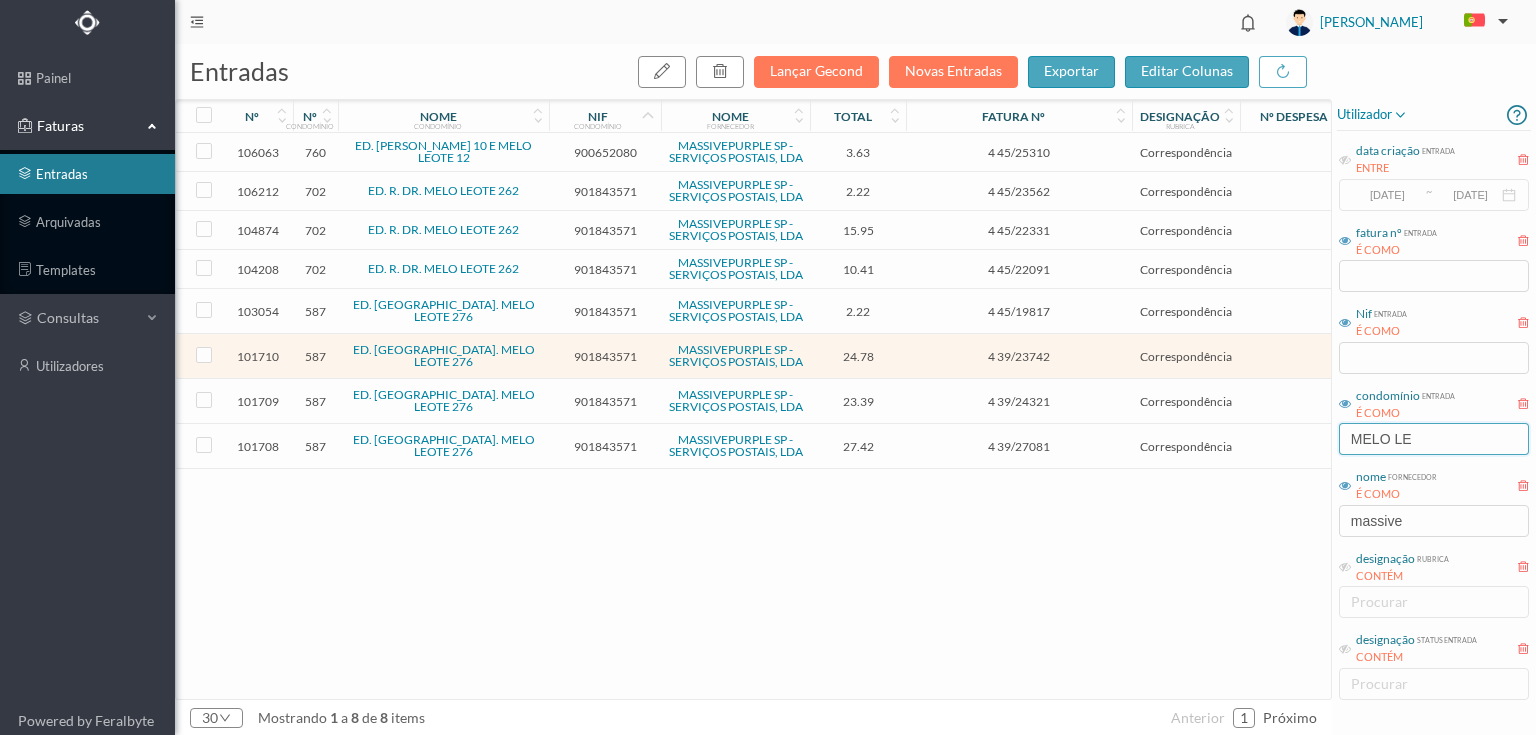 drag, startPoint x: 1423, startPoint y: 430, endPoint x: 1236, endPoint y: 385, distance: 192.33824 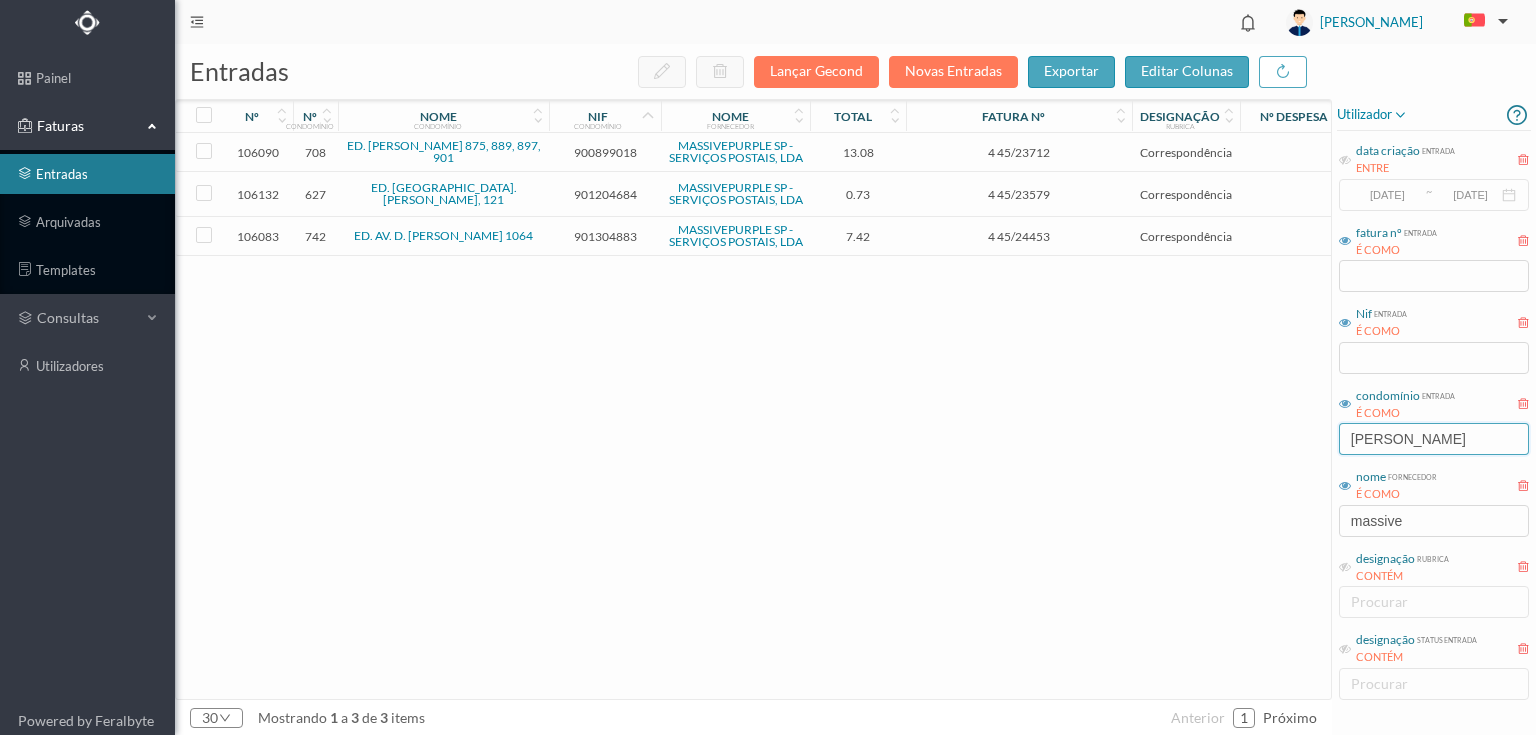 type on "[PERSON_NAME]" 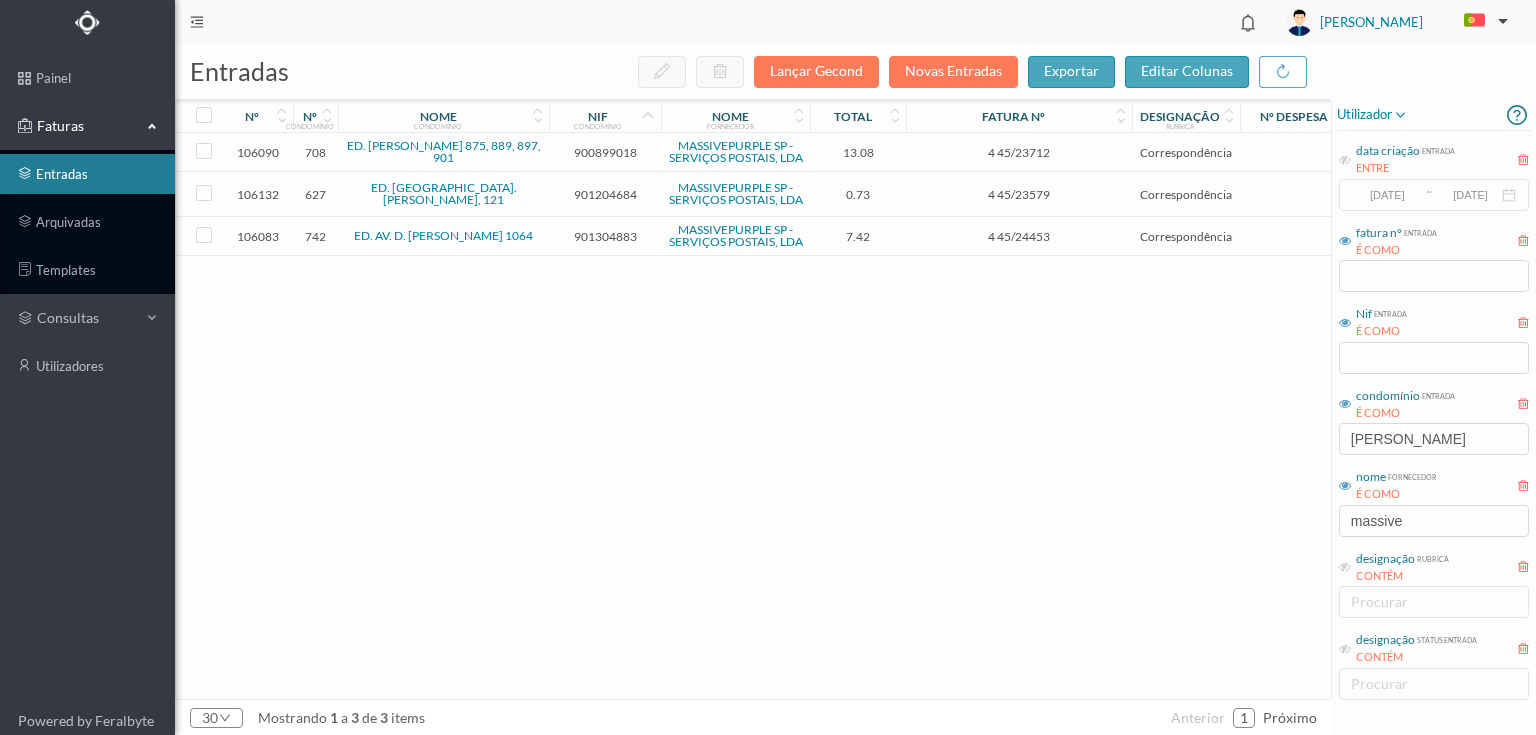 click on "900899018" at bounding box center (605, 152) 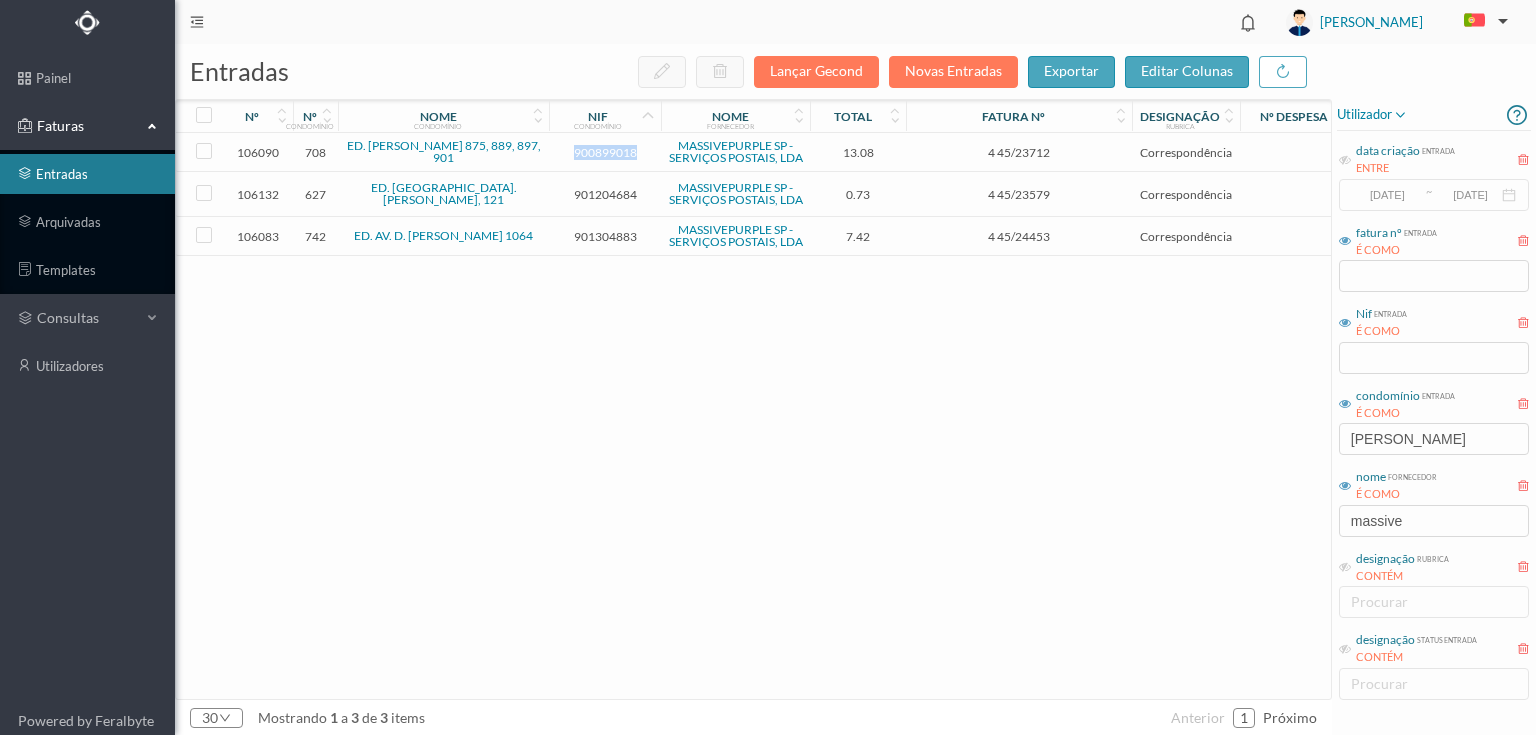 click on "900899018" at bounding box center (605, 152) 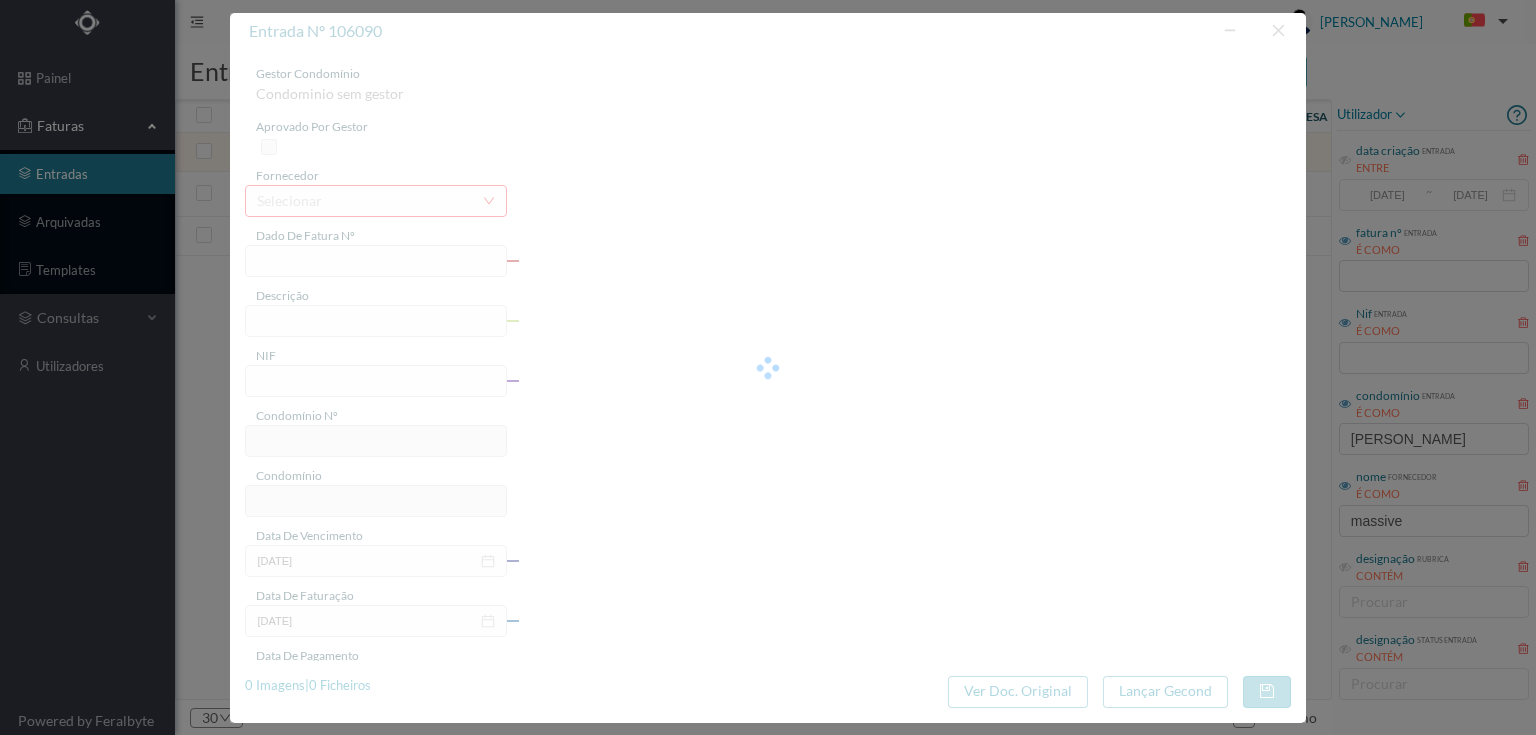 type on "4 45/23712" 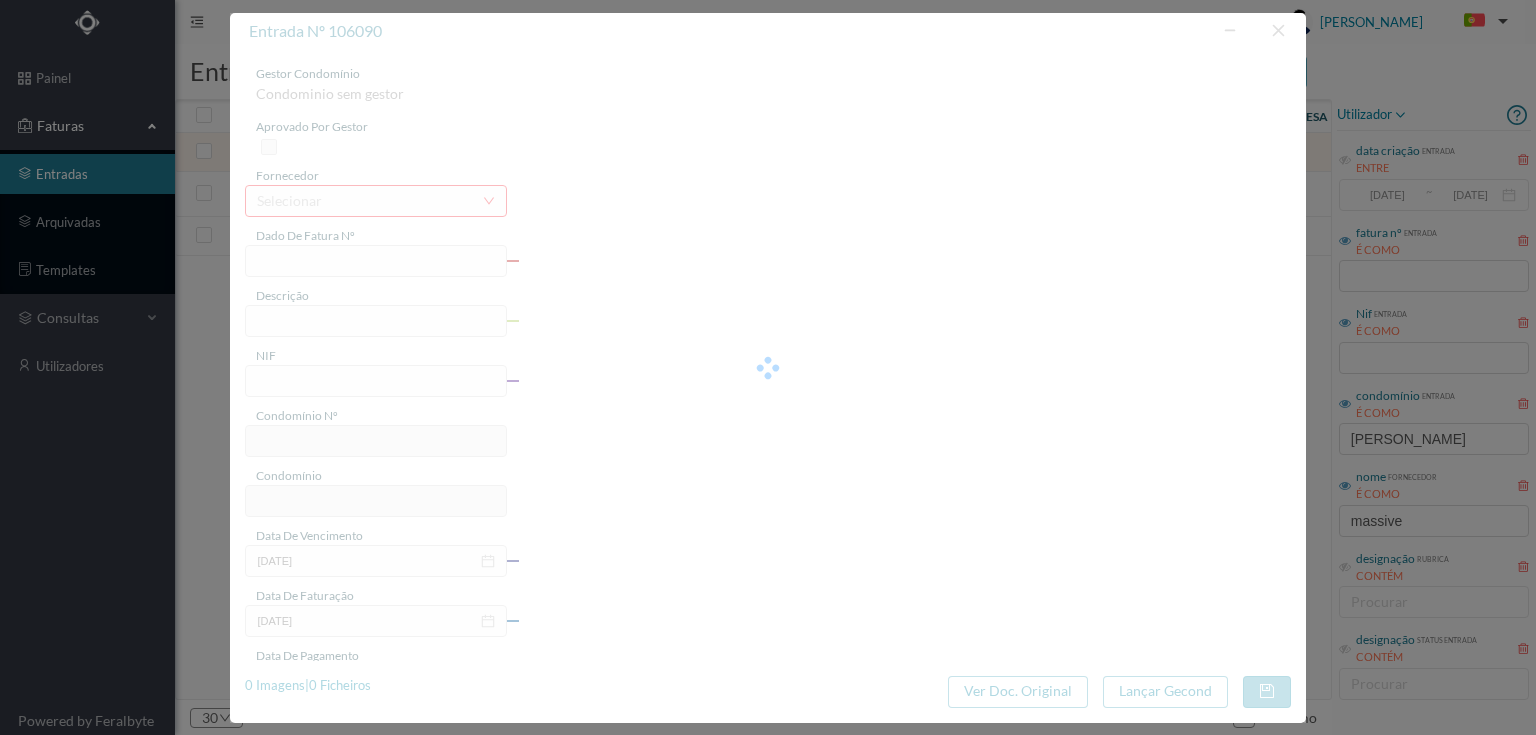 type on "Serviço [PERSON_NAME]" 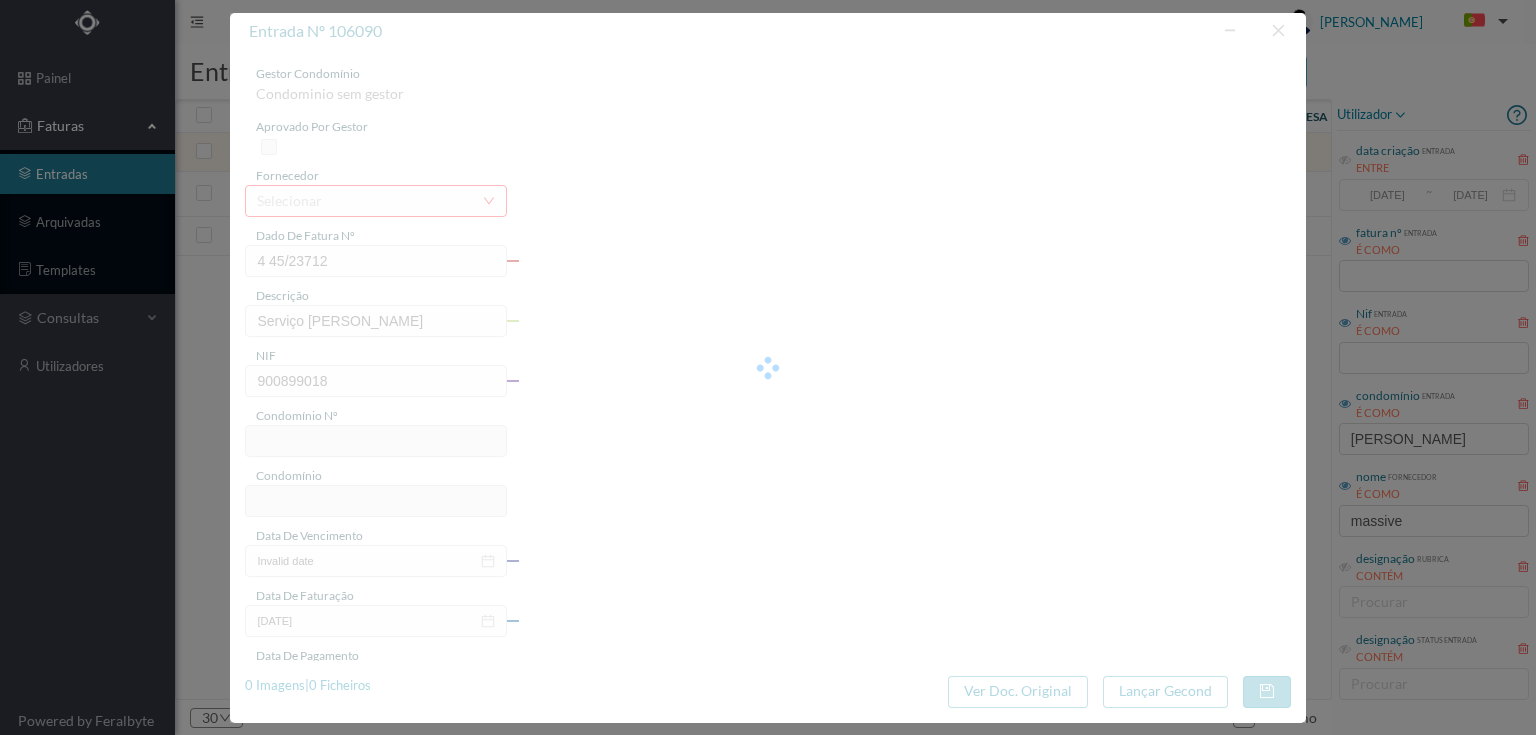 type on "708" 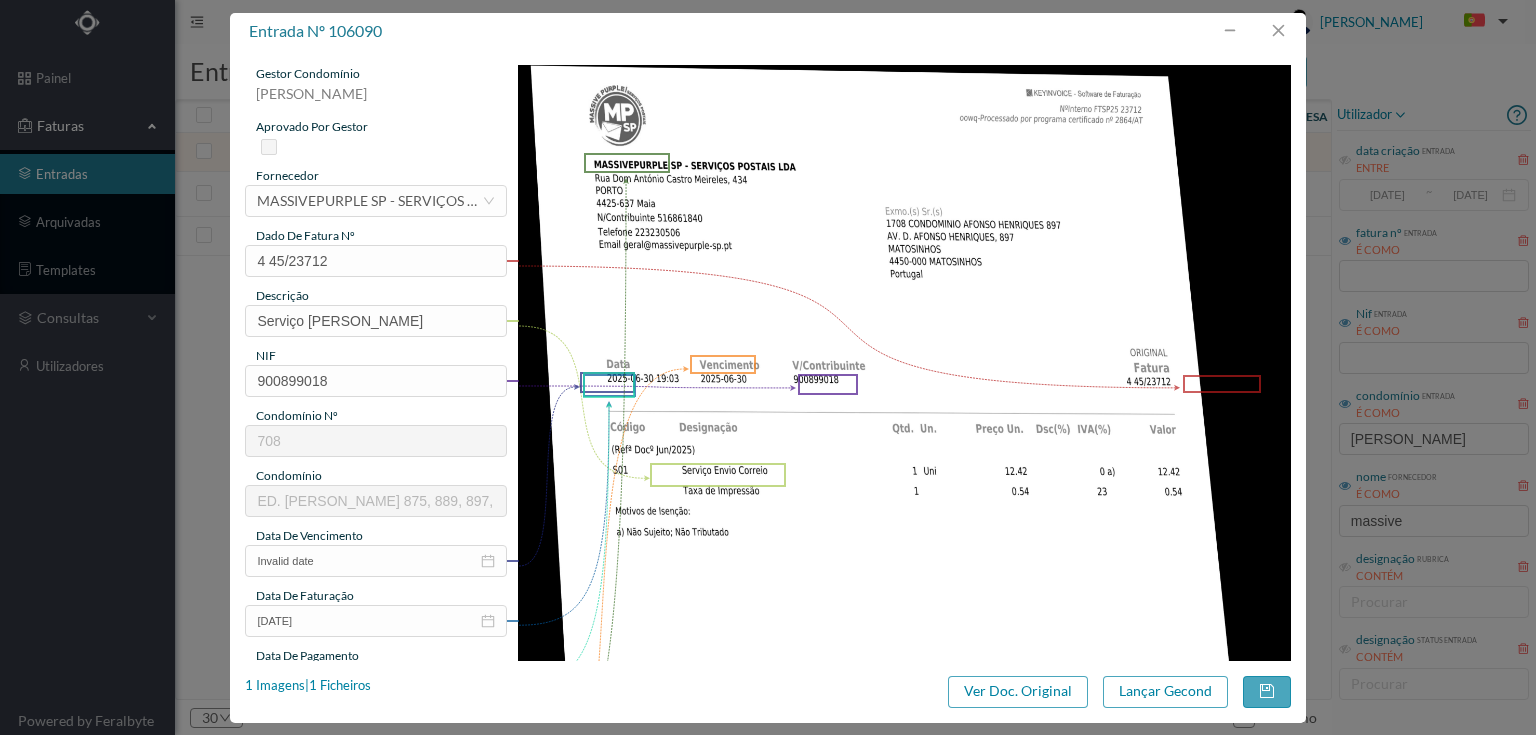 scroll, scrollTop: 80, scrollLeft: 0, axis: vertical 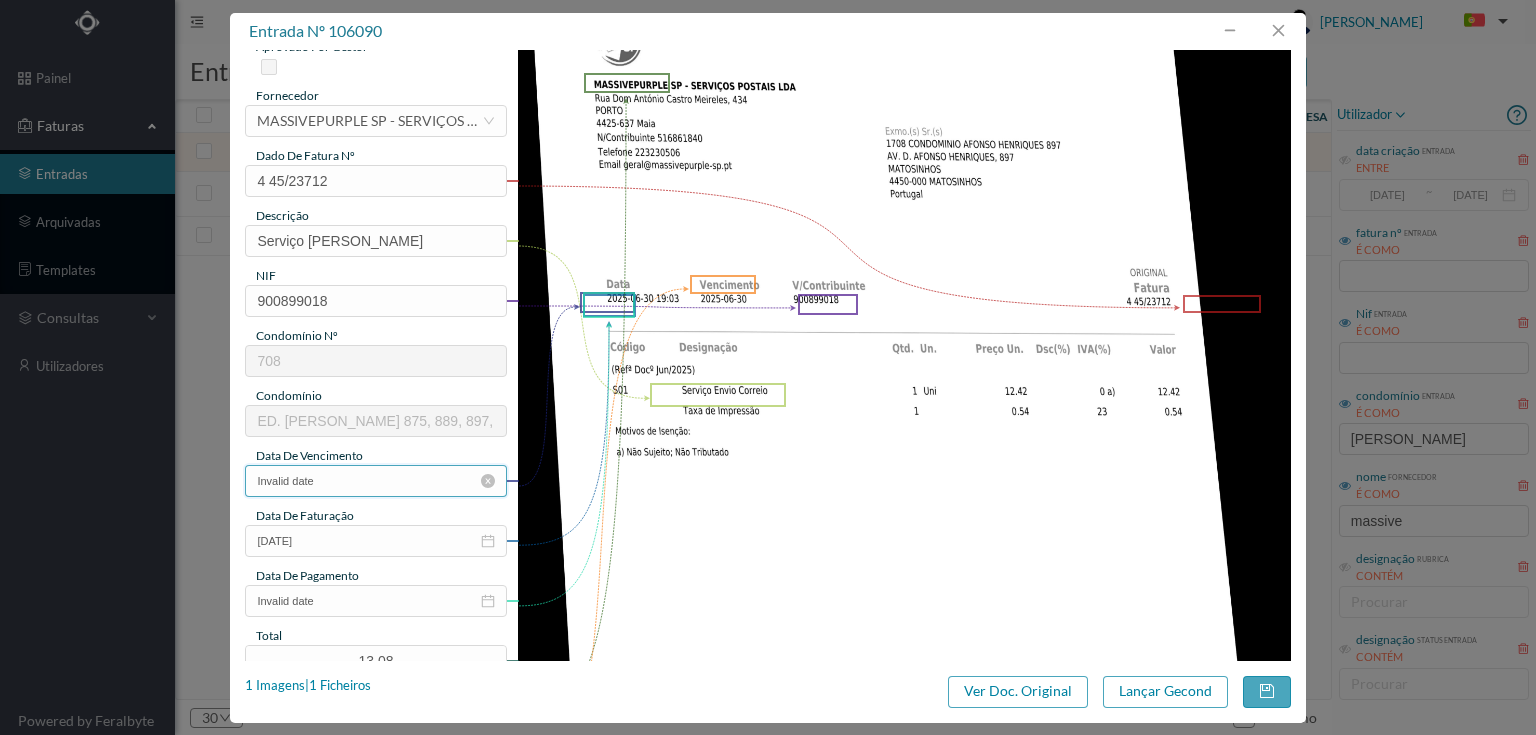 click on "Invalid date" at bounding box center (375, 481) 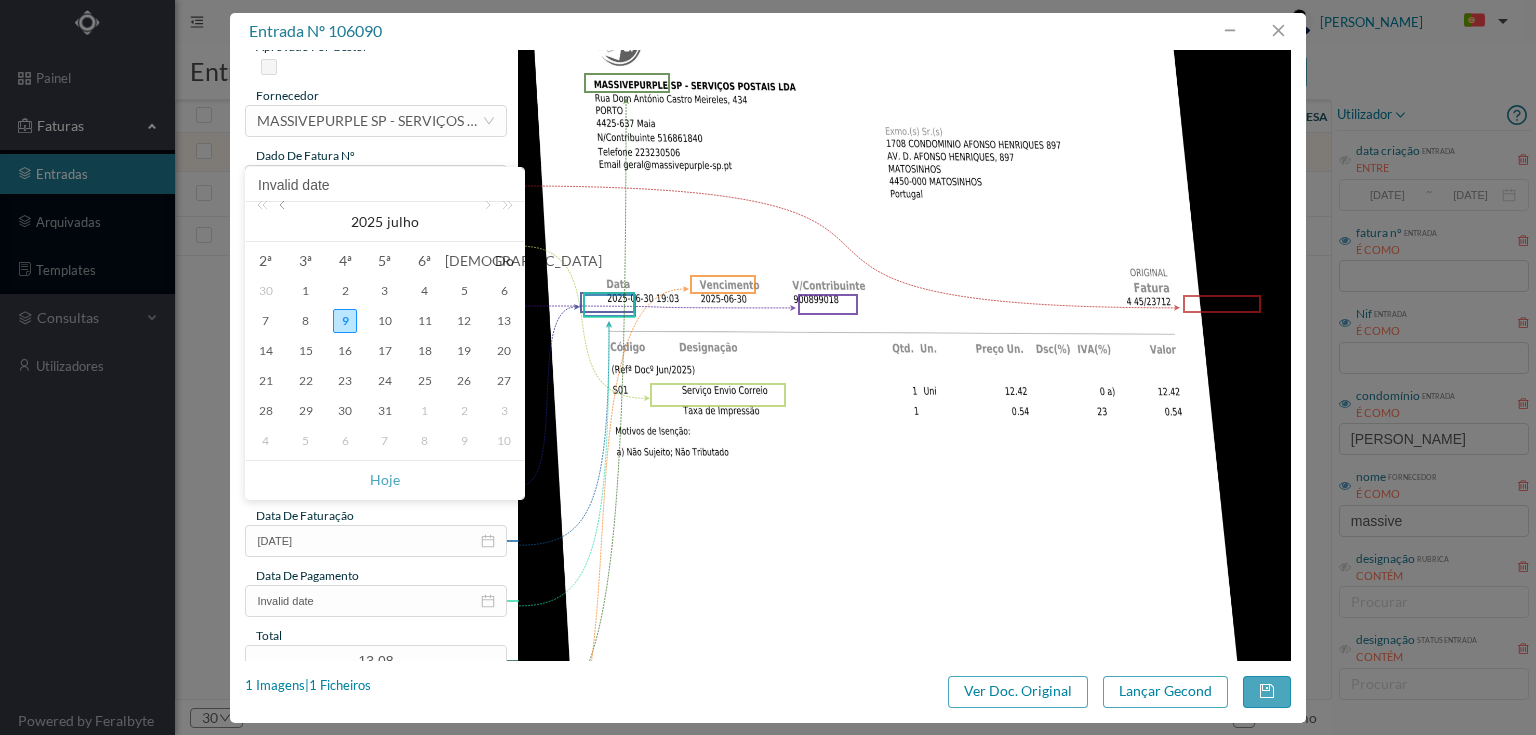 click at bounding box center (284, 222) 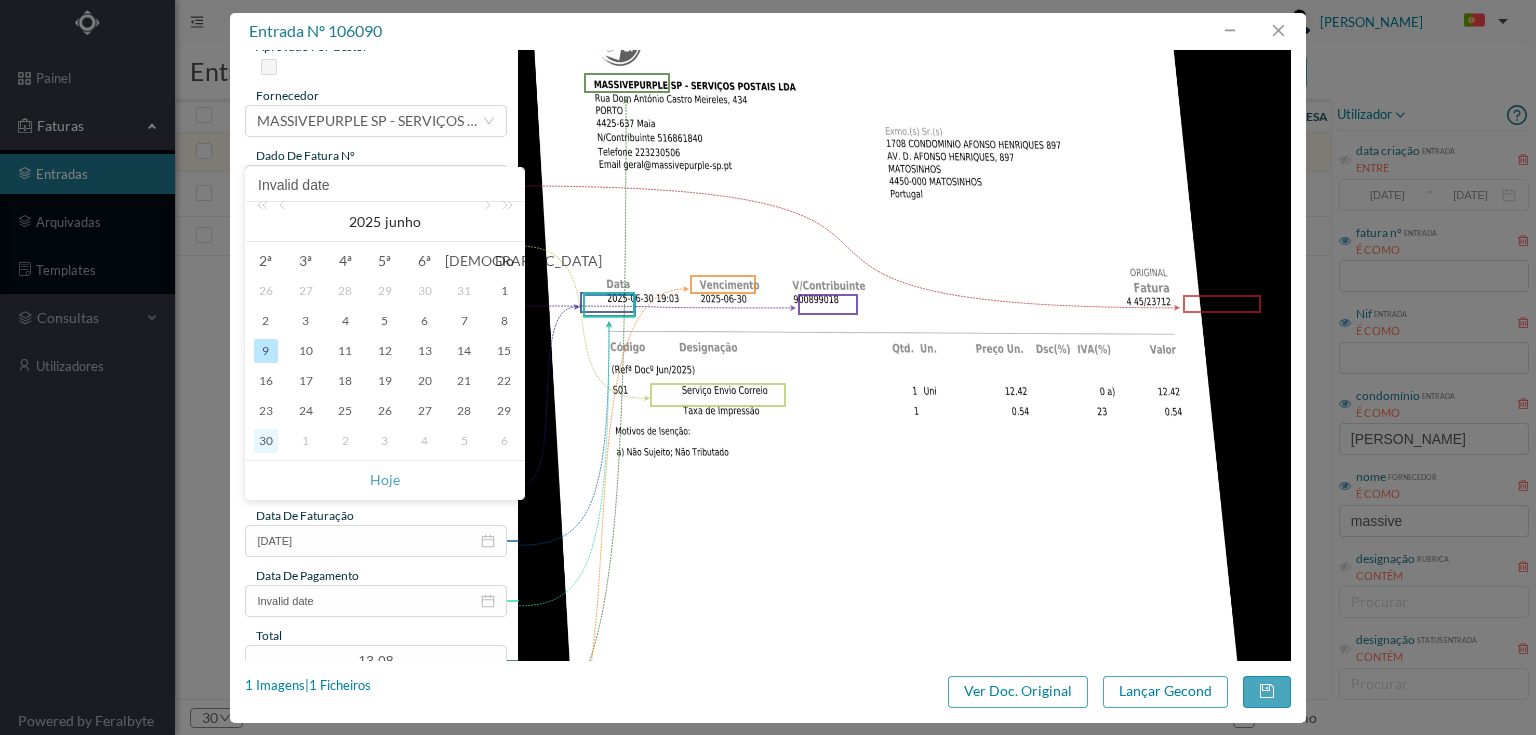 click on "30" at bounding box center (266, 441) 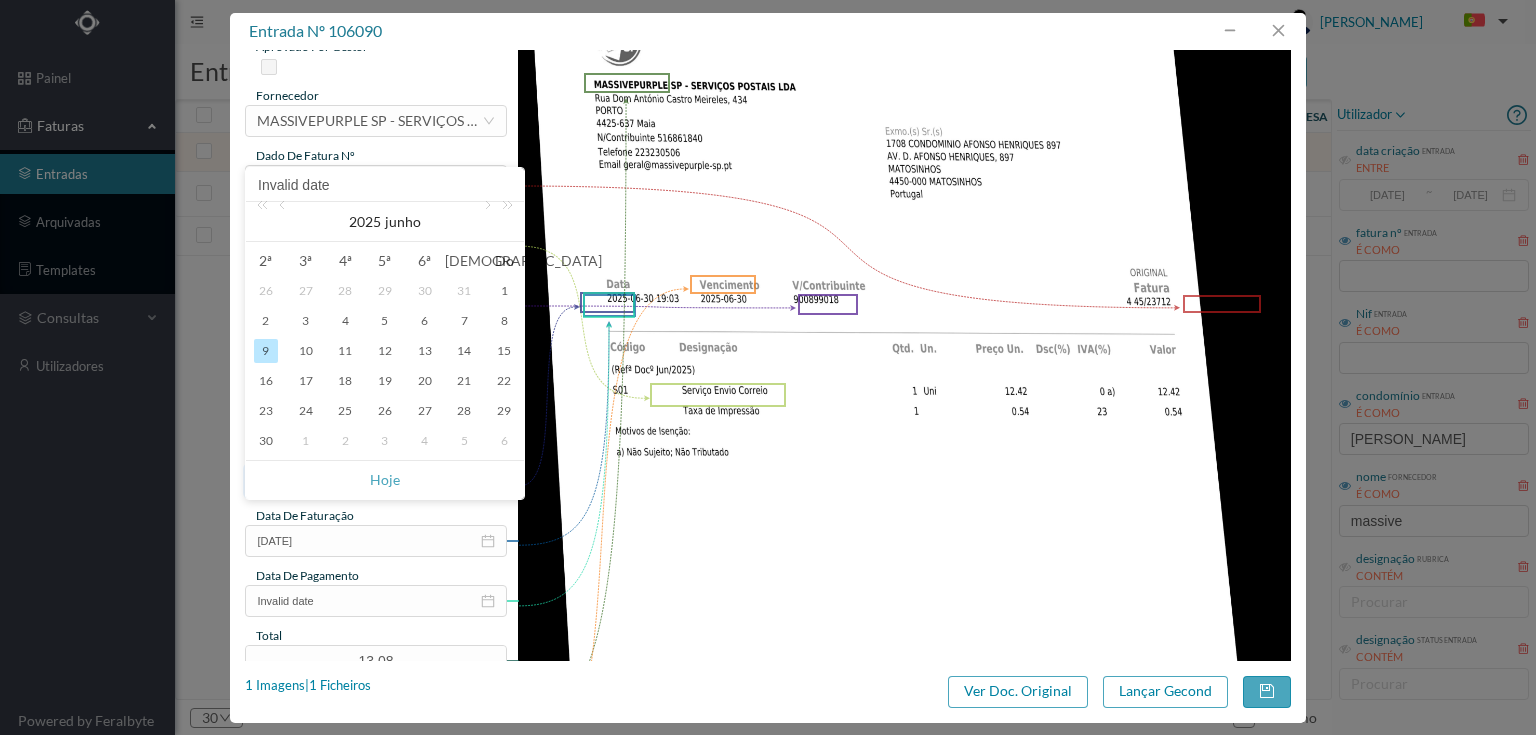 type on "[DATE]" 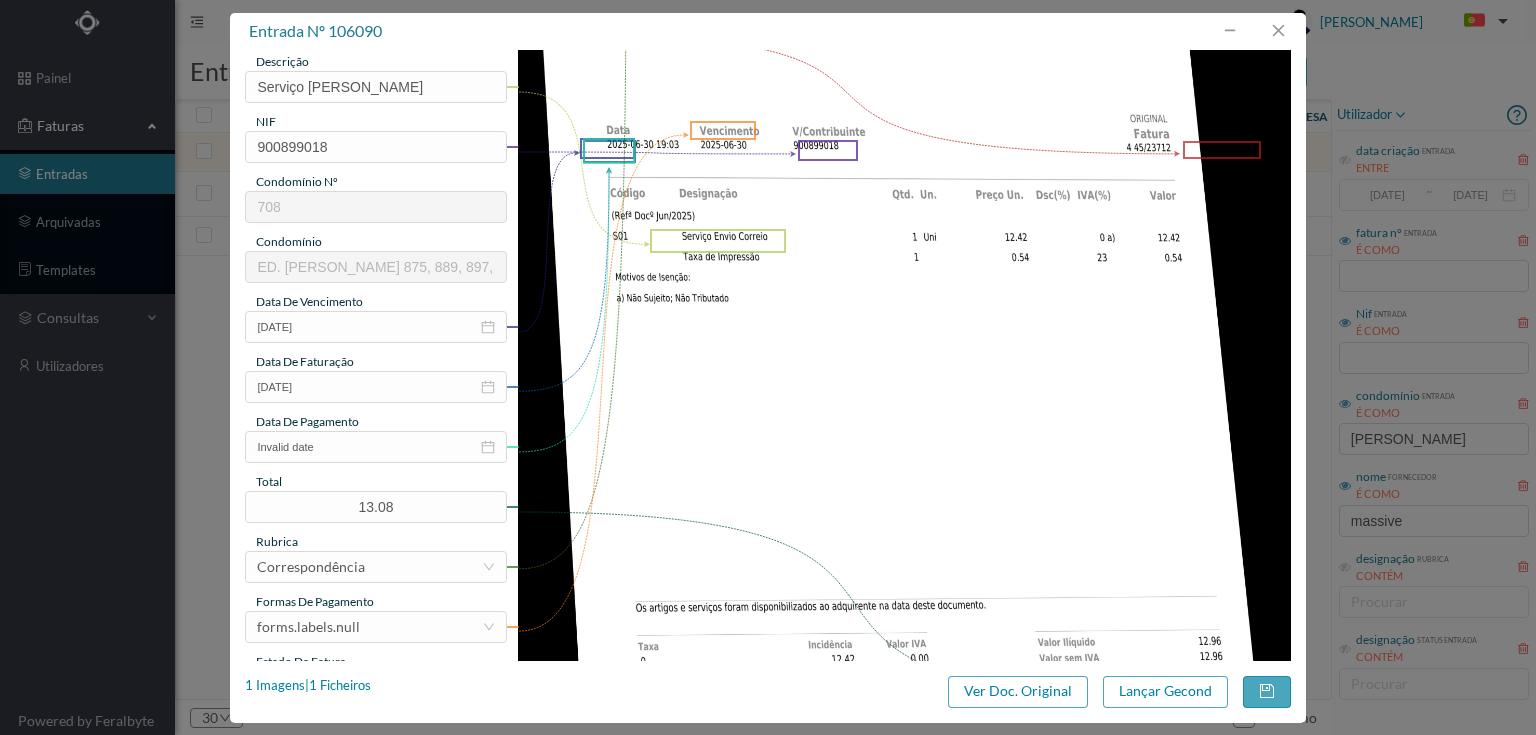 scroll, scrollTop: 240, scrollLeft: 0, axis: vertical 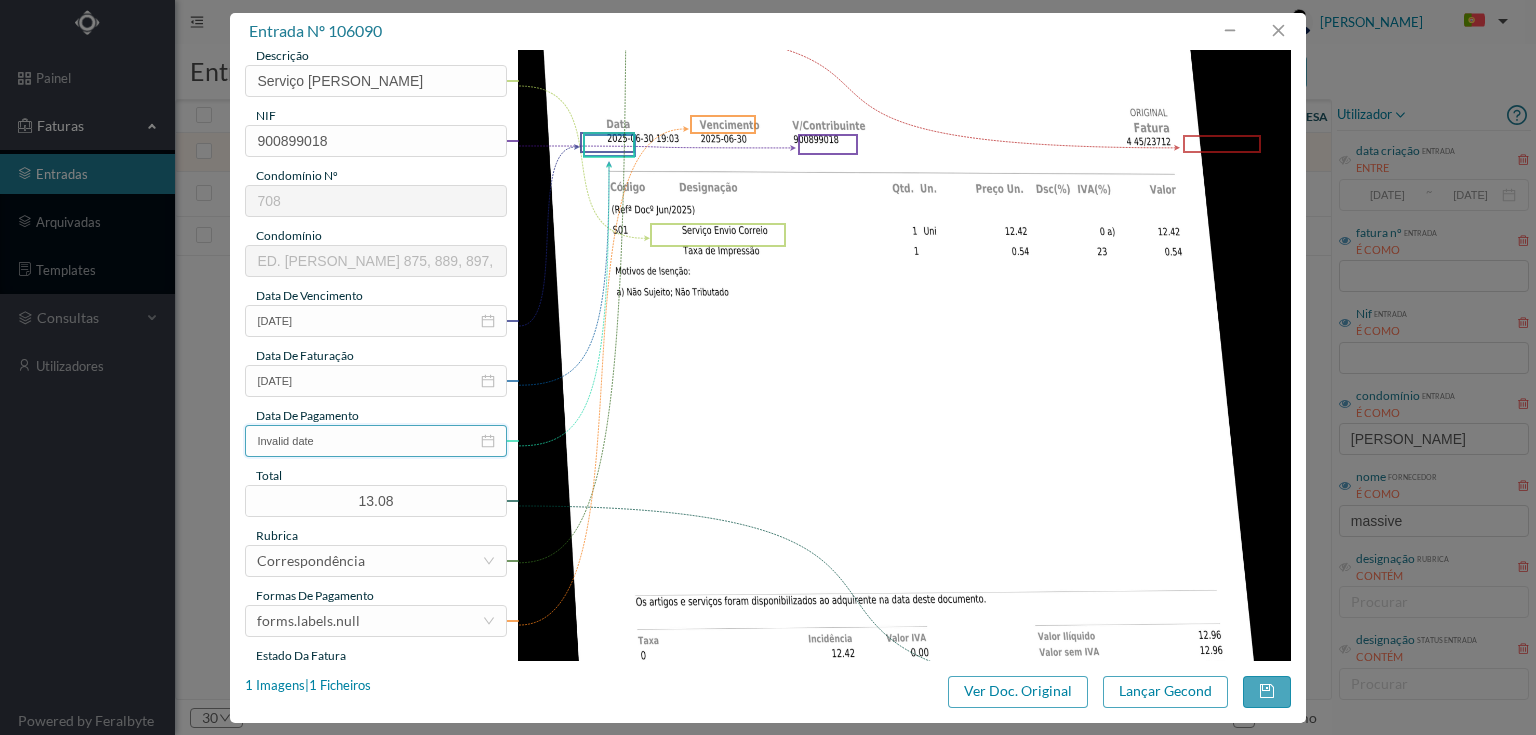 drag, startPoint x: 350, startPoint y: 442, endPoint x: 392, endPoint y: 471, distance: 51.0392 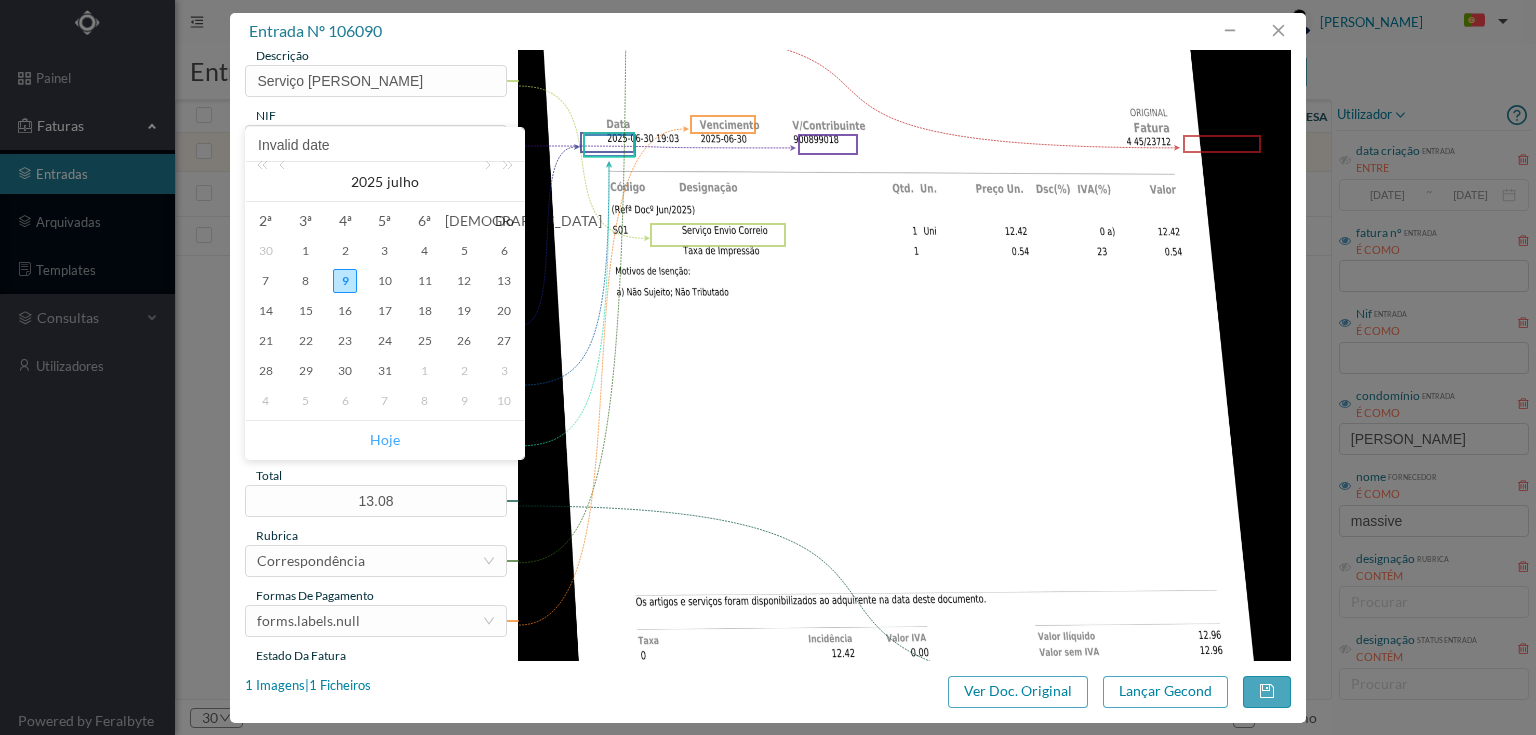 click on "Hoje" at bounding box center [385, 440] 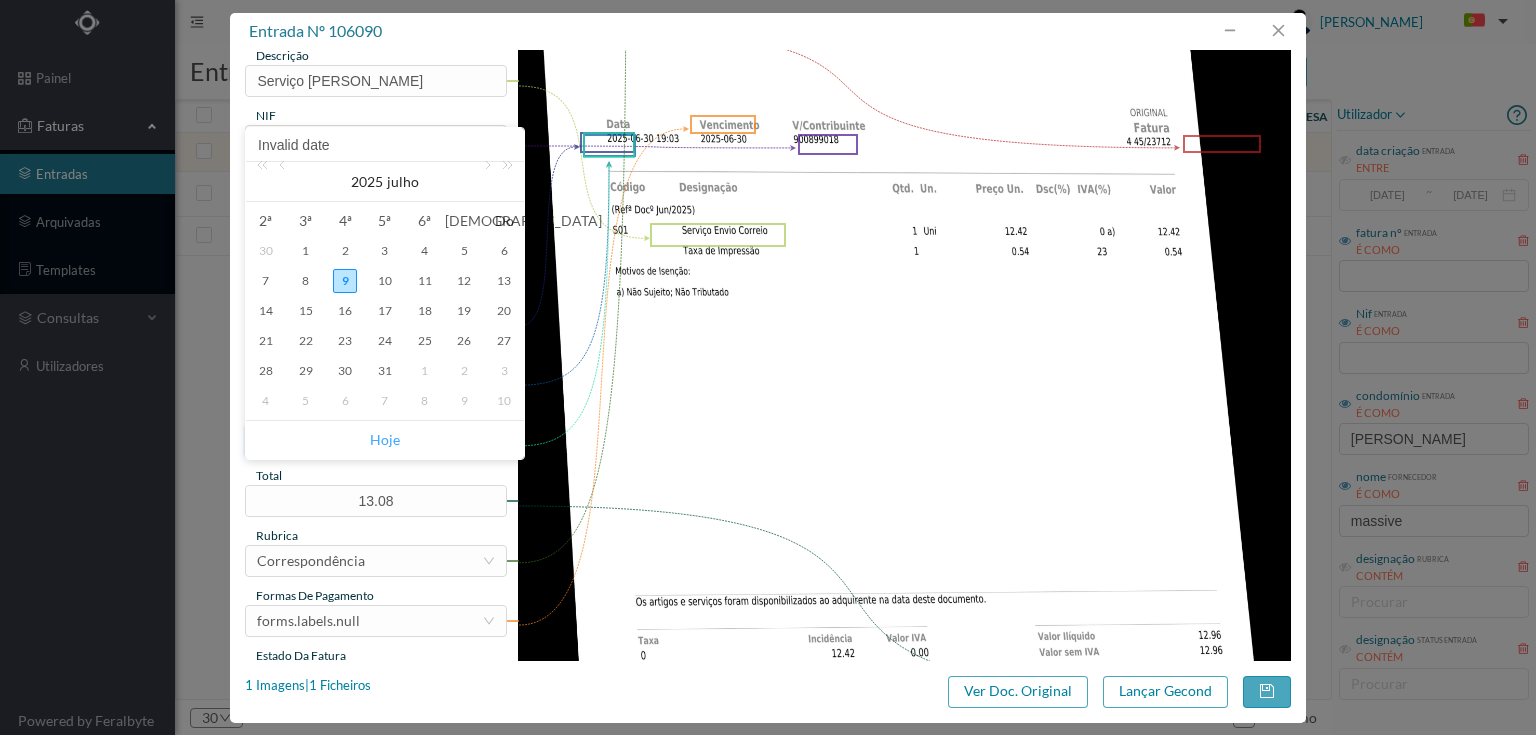 type on "[DATE]" 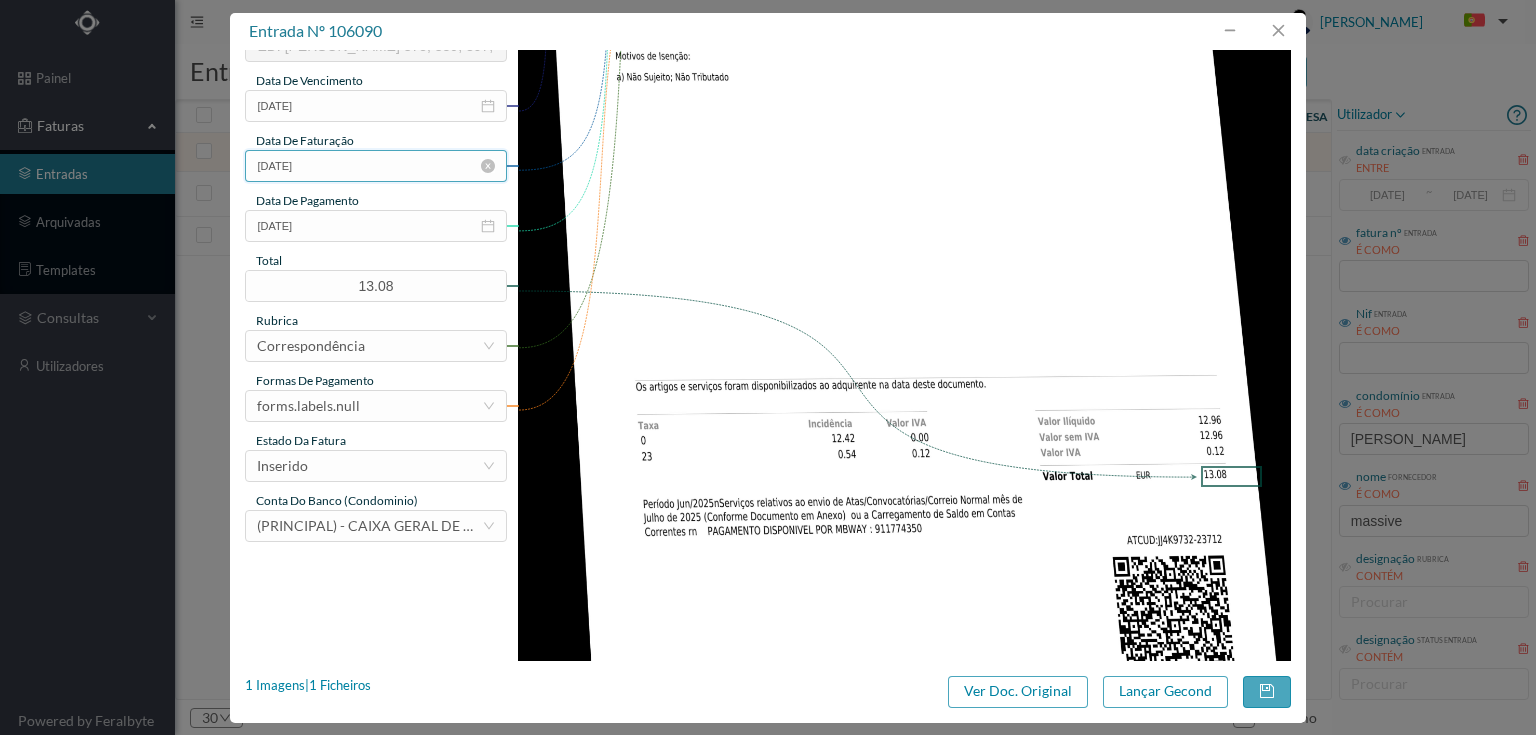 scroll, scrollTop: 480, scrollLeft: 0, axis: vertical 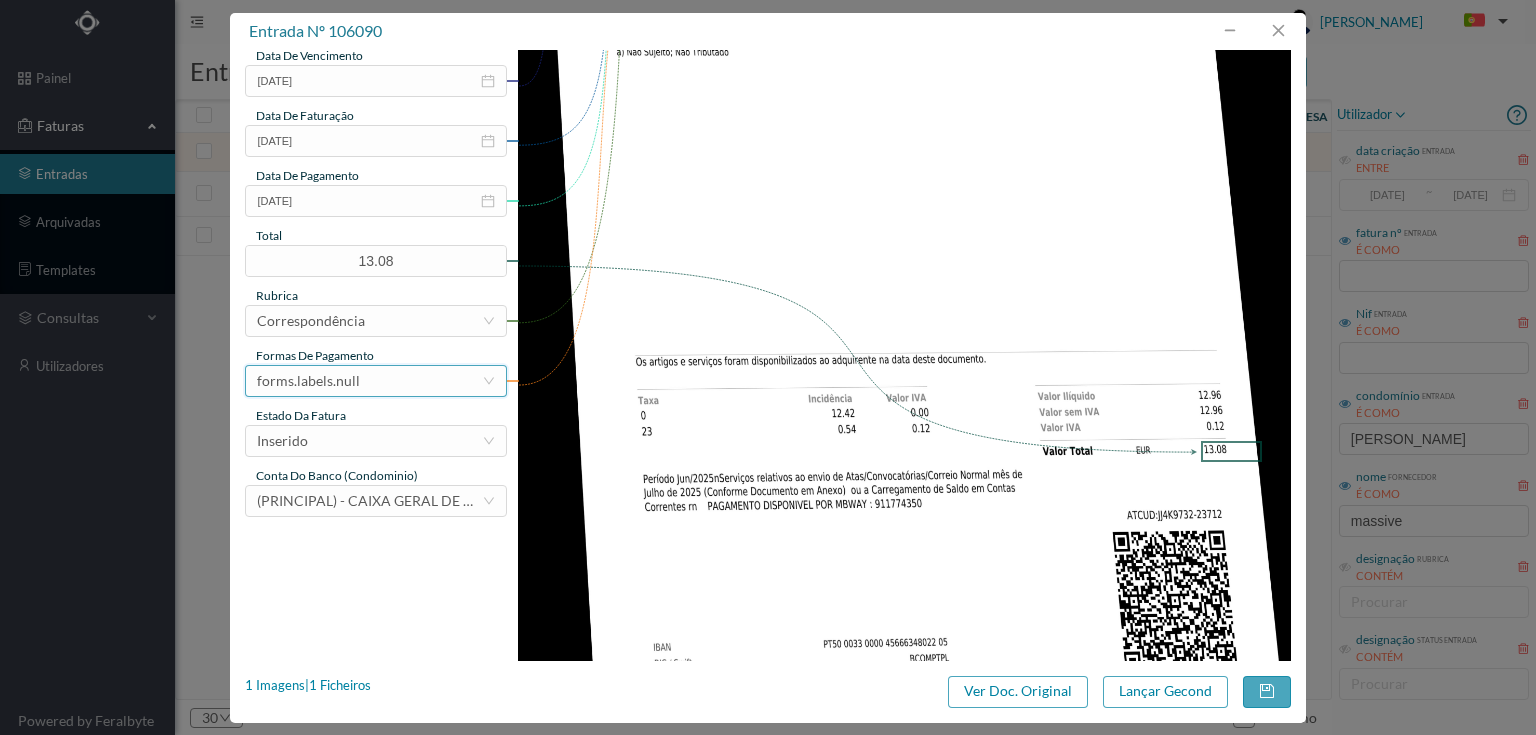 click on "forms.labels.null" at bounding box center [369, 381] 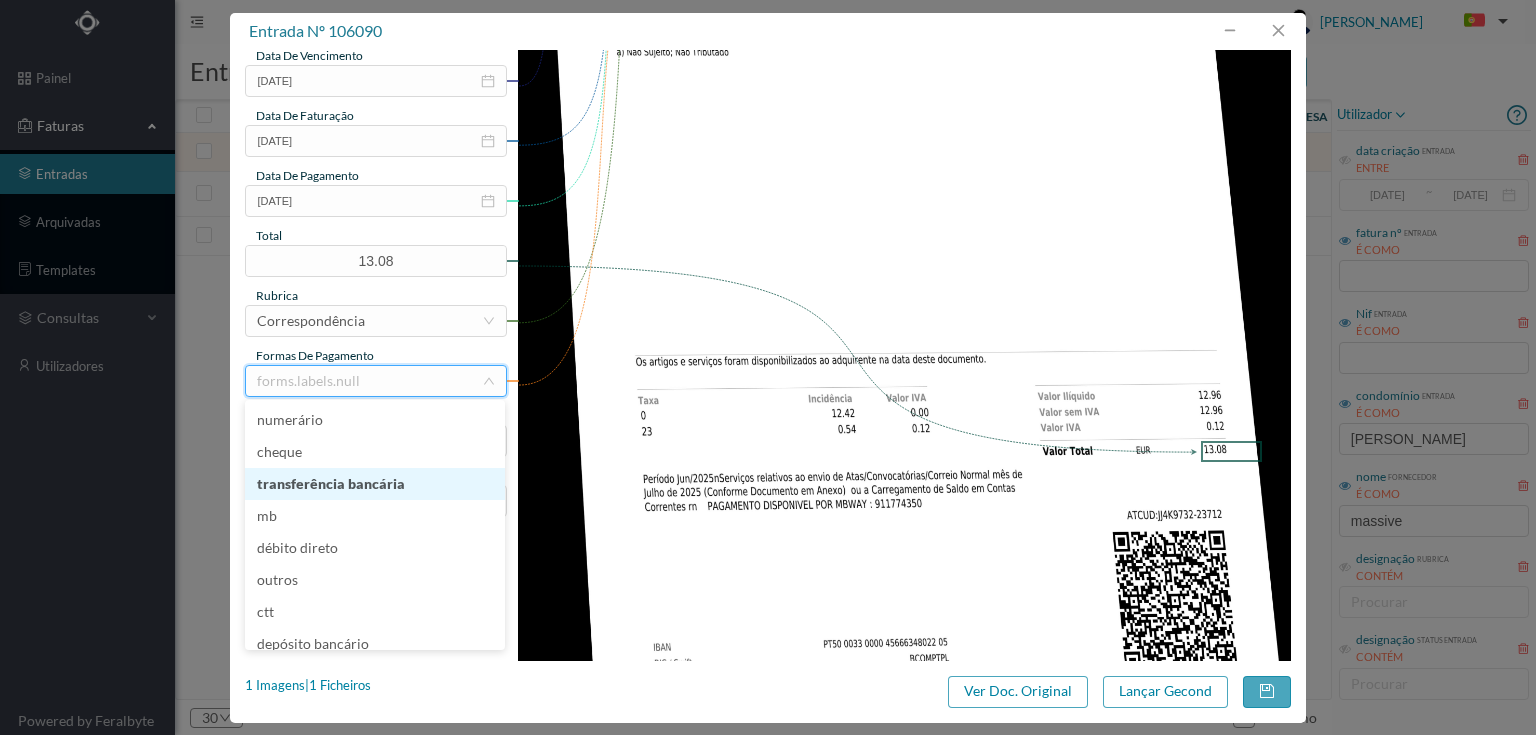 click on "transferência bancária" at bounding box center (375, 484) 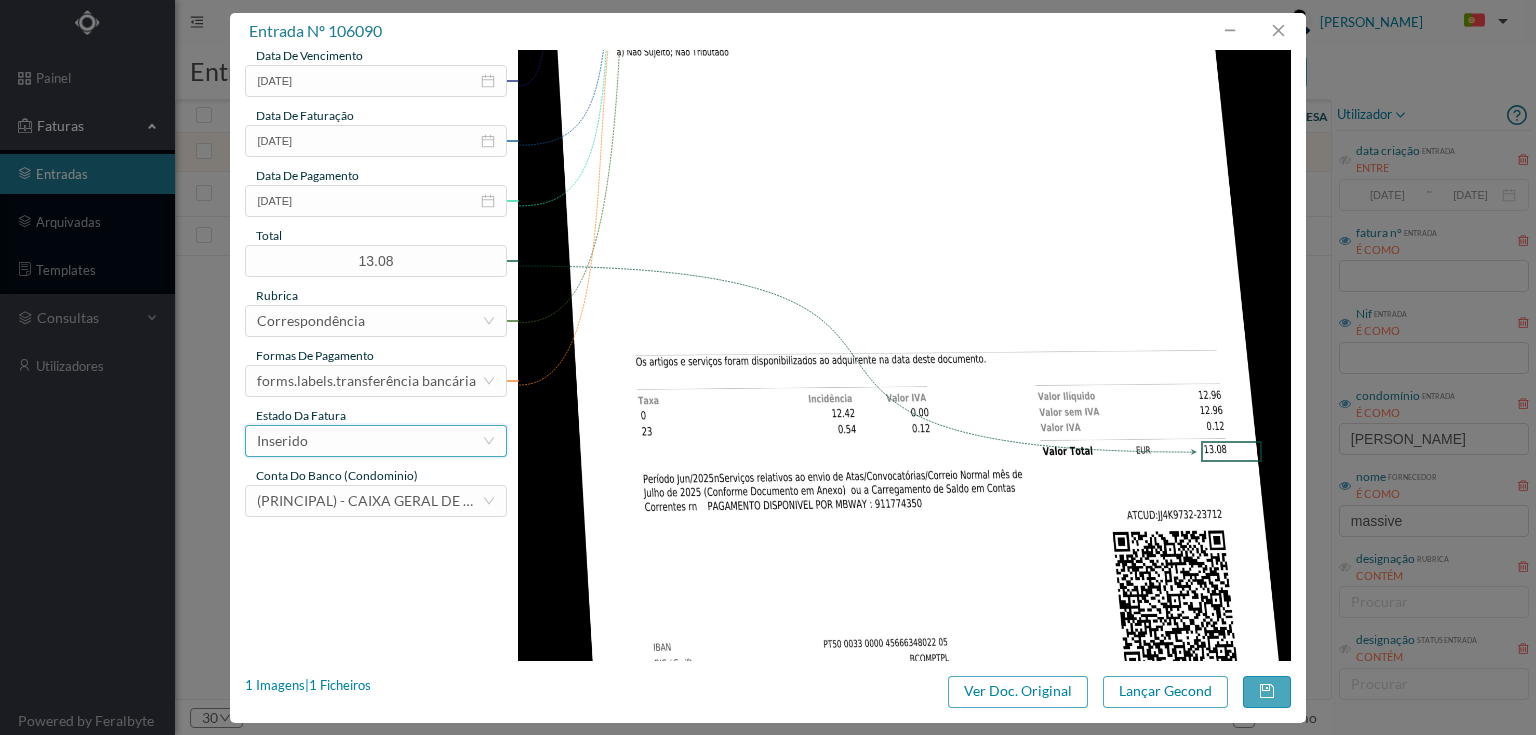 click on "Inserido" at bounding box center (369, 441) 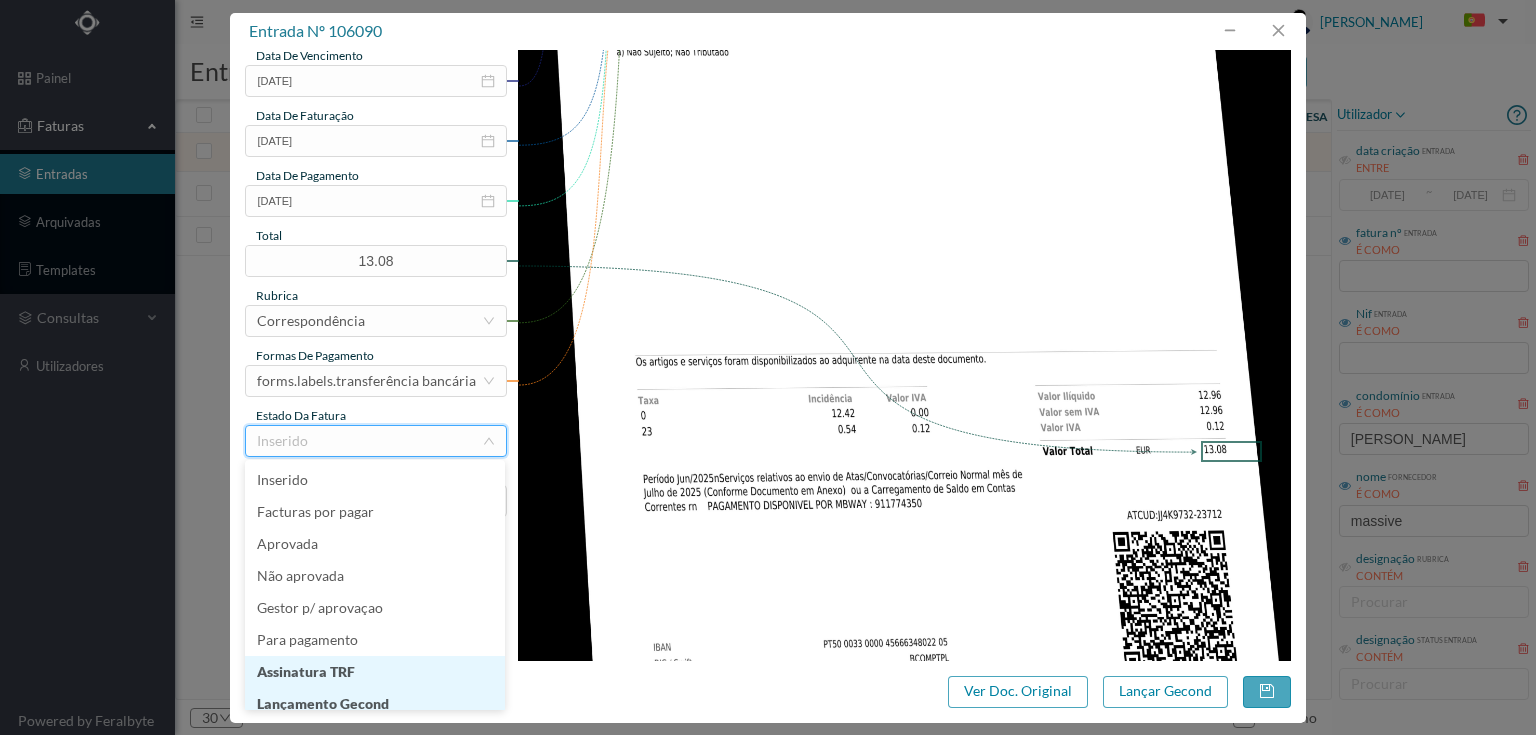 scroll, scrollTop: 10, scrollLeft: 0, axis: vertical 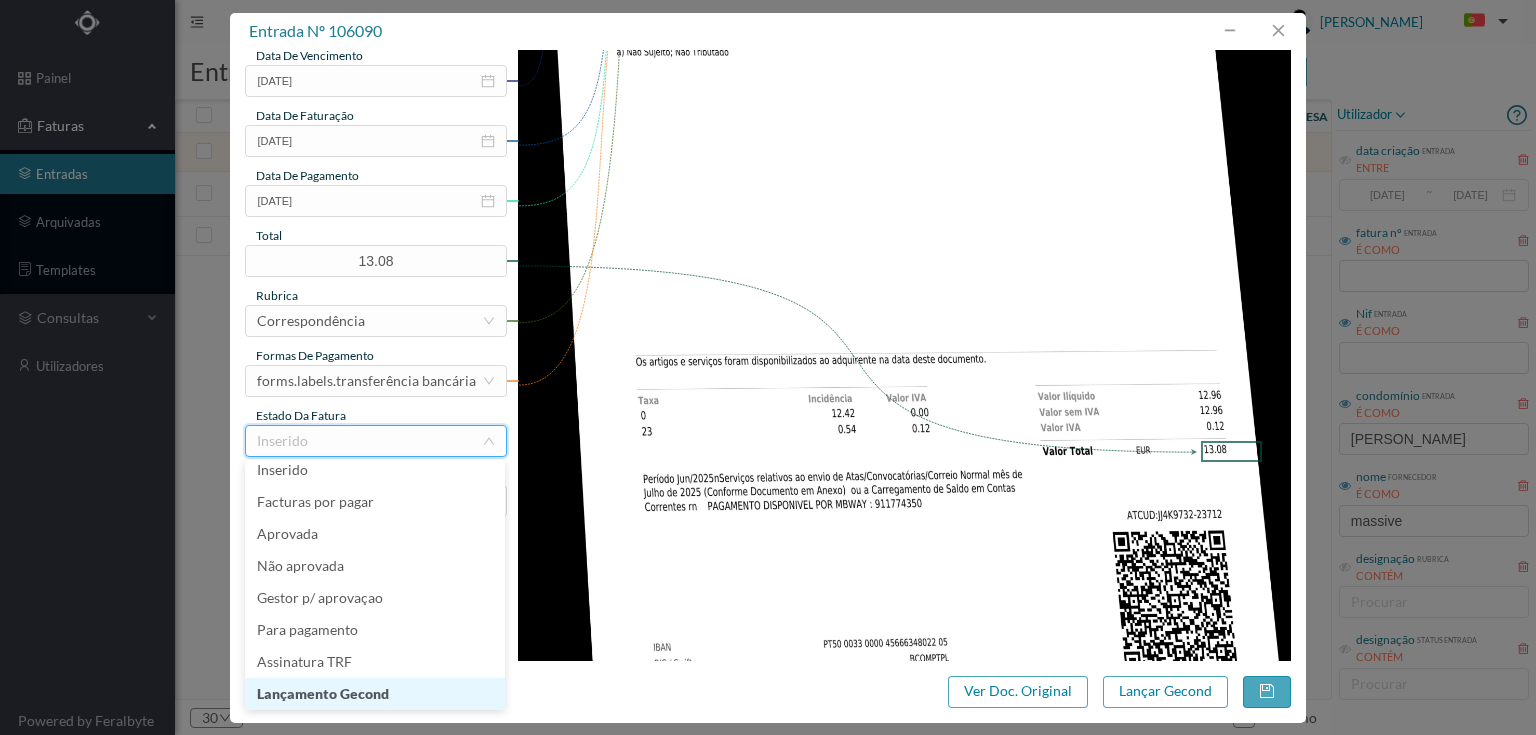 click on "Lançamento Gecond" at bounding box center (375, 694) 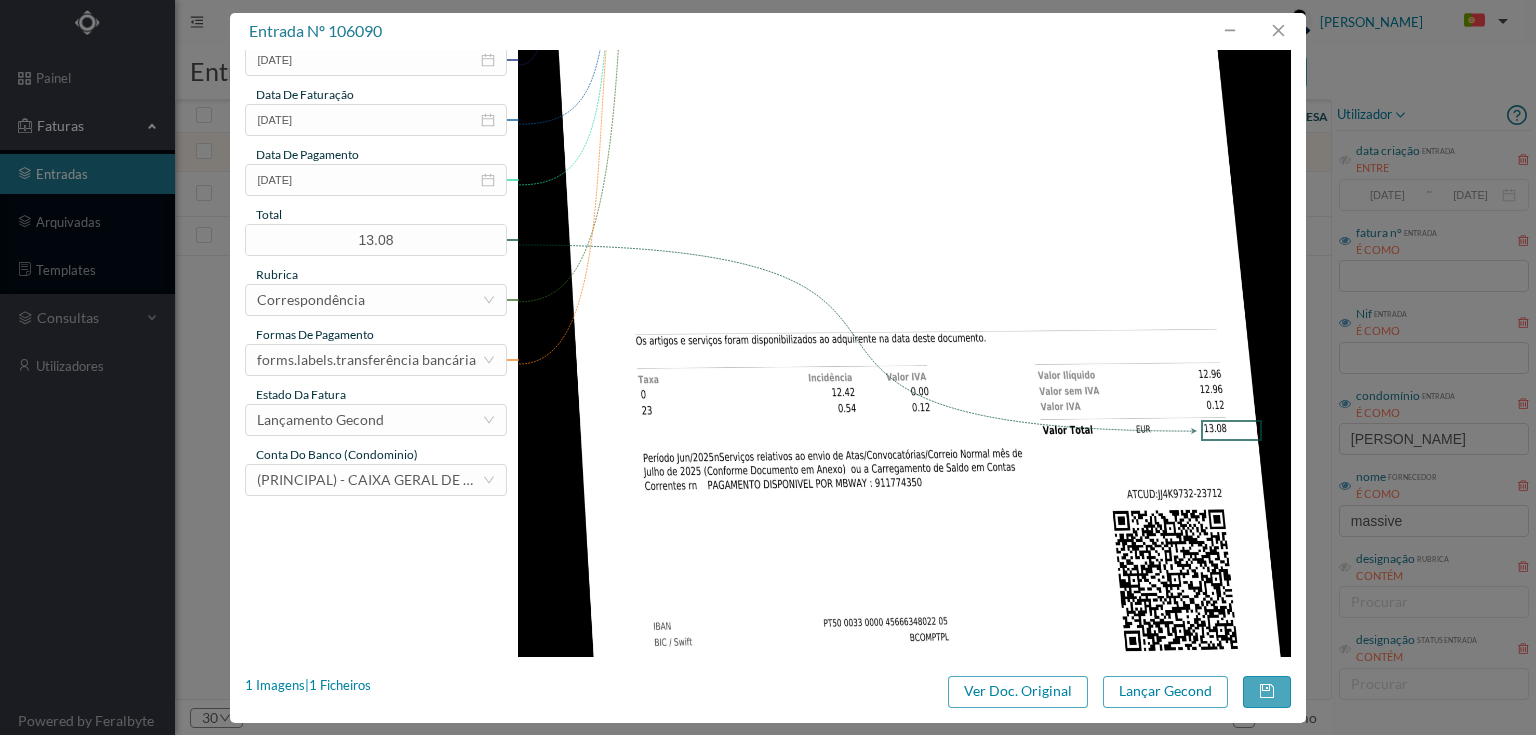 scroll, scrollTop: 505, scrollLeft: 0, axis: vertical 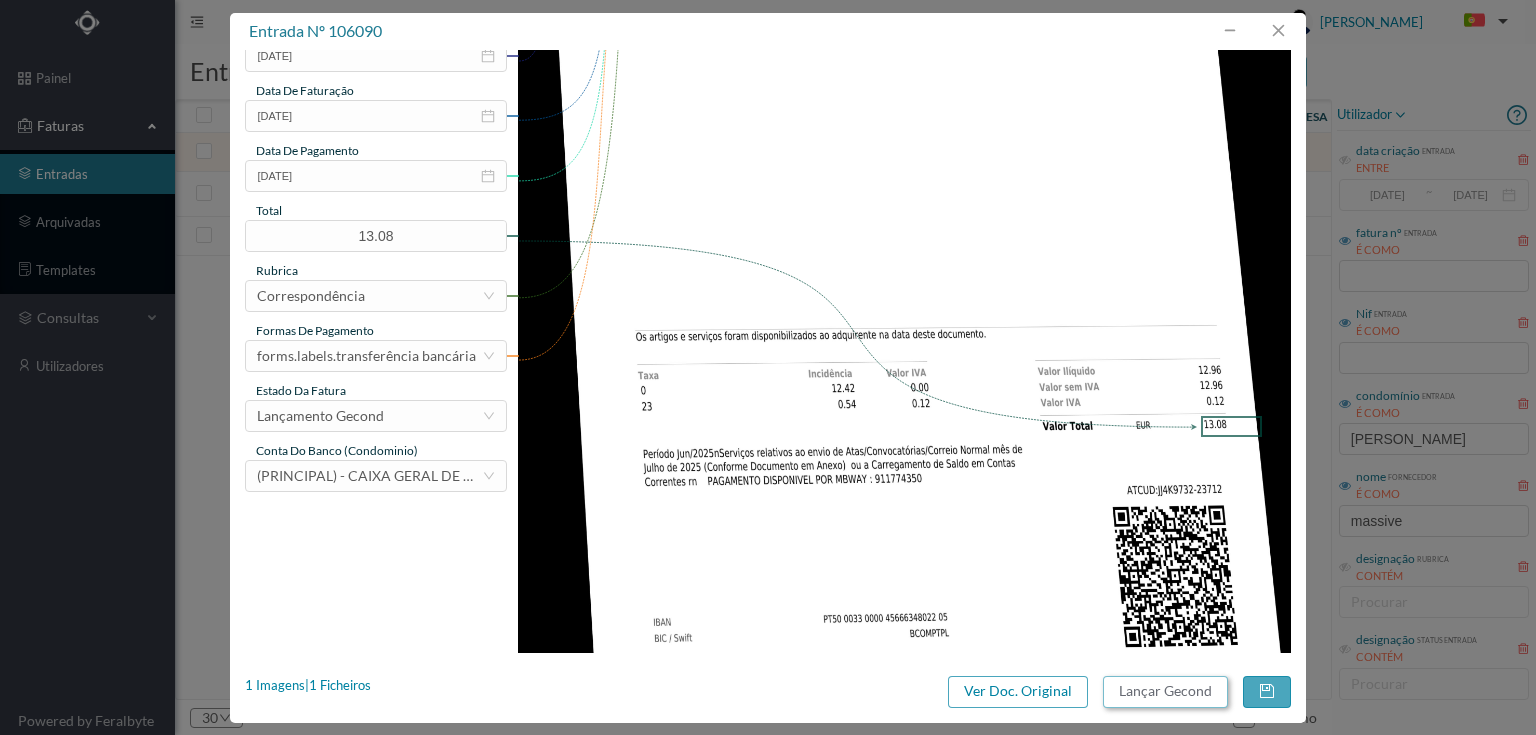 click on "Lançar Gecond" at bounding box center (1165, 692) 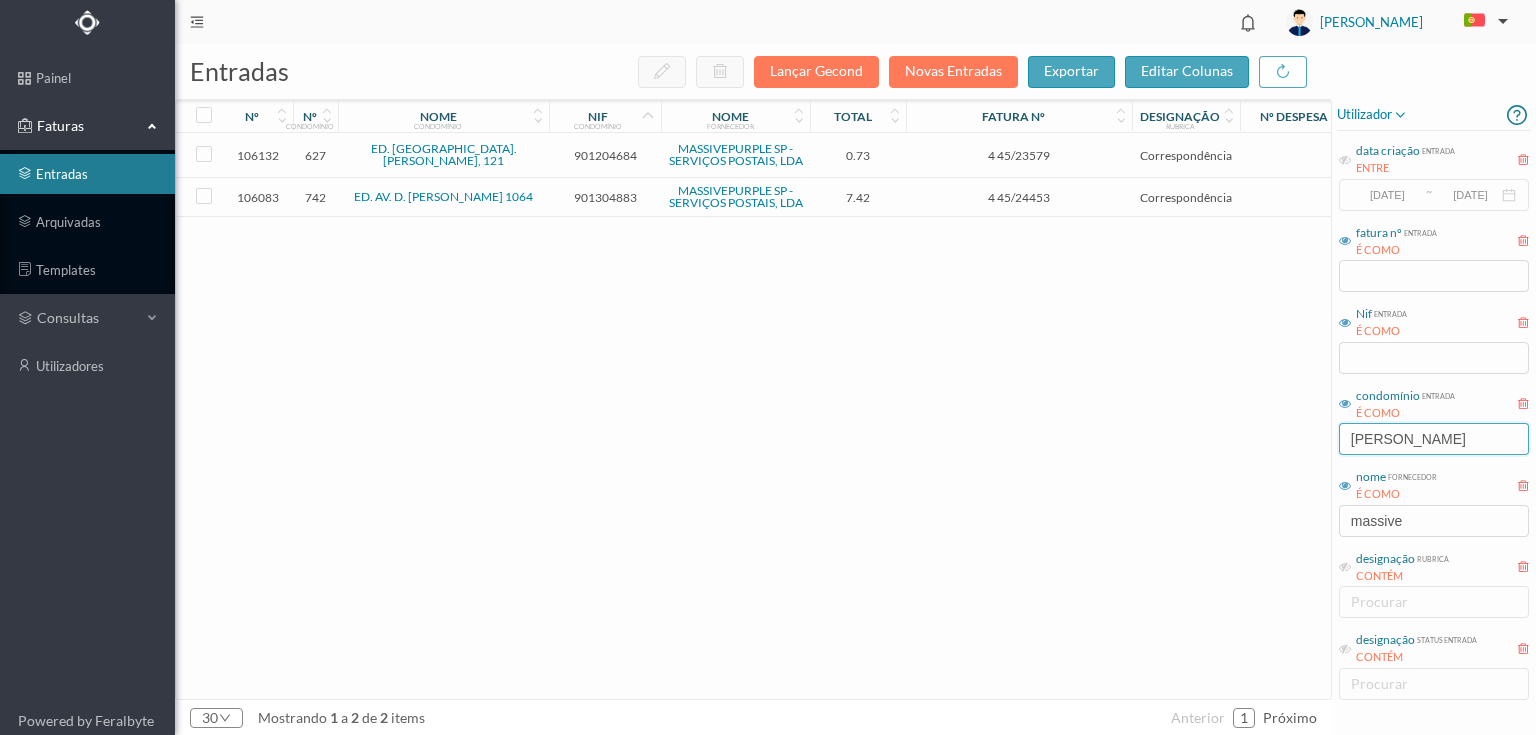 drag, startPoint x: 1406, startPoint y: 441, endPoint x: 1288, endPoint y: 441, distance: 118 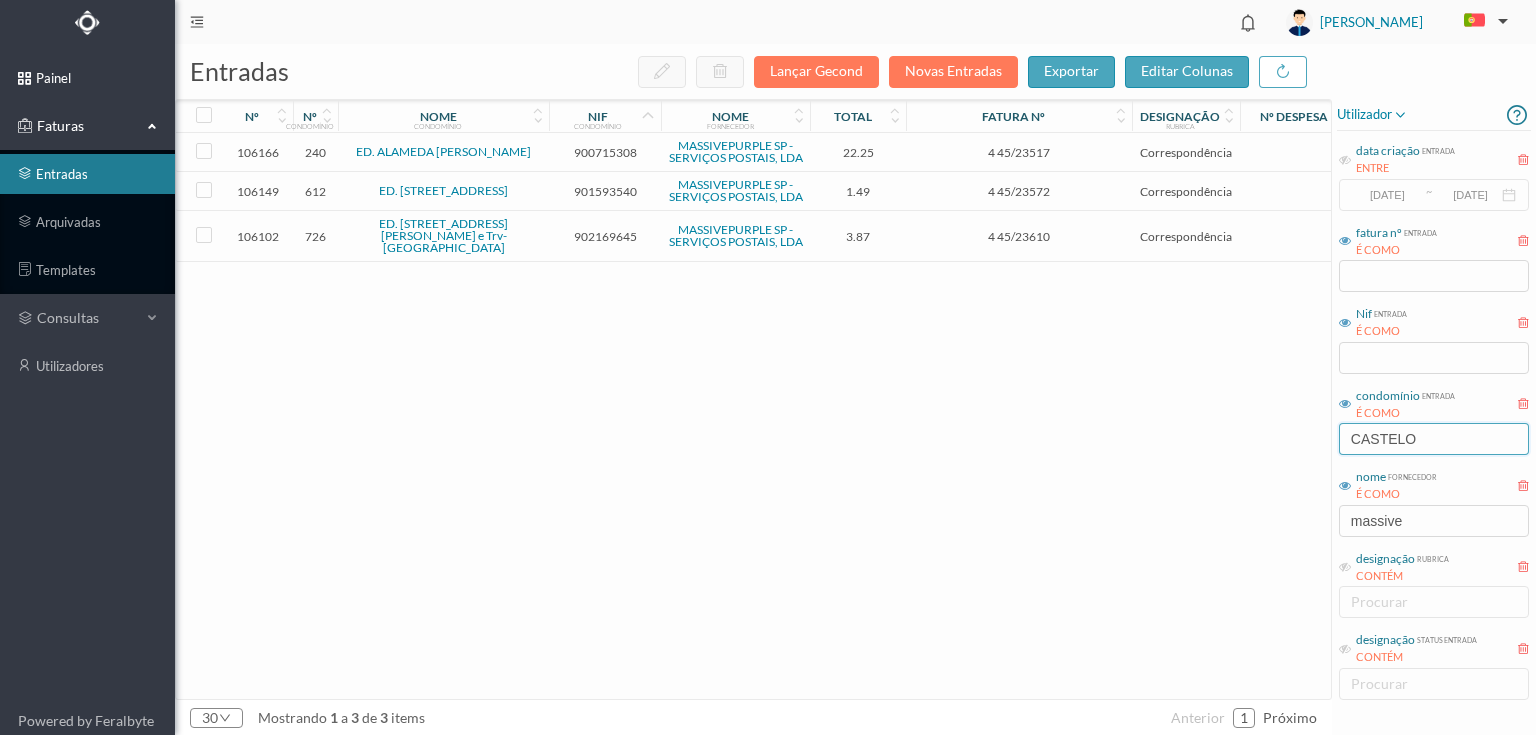type on "CASTELO" 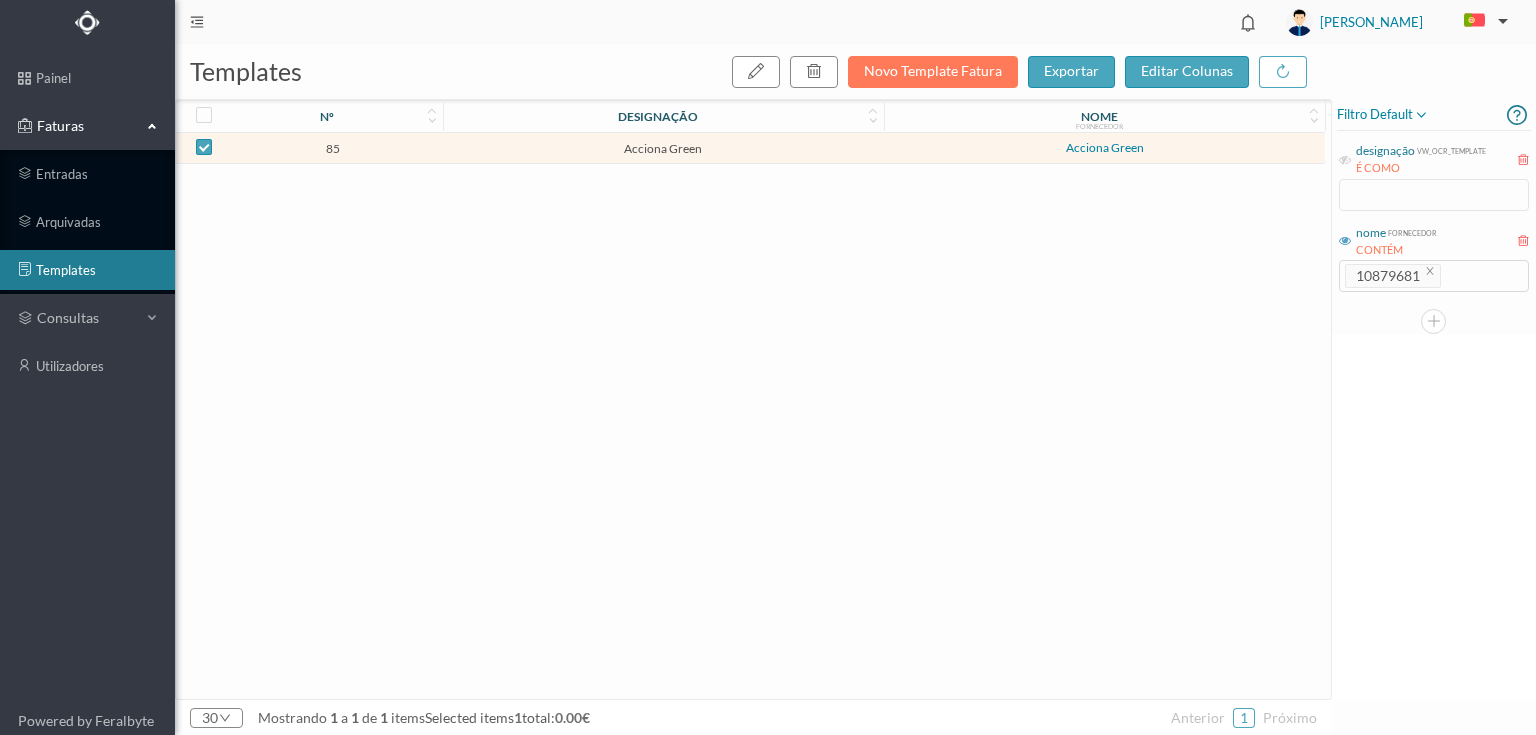 scroll, scrollTop: 0, scrollLeft: 0, axis: both 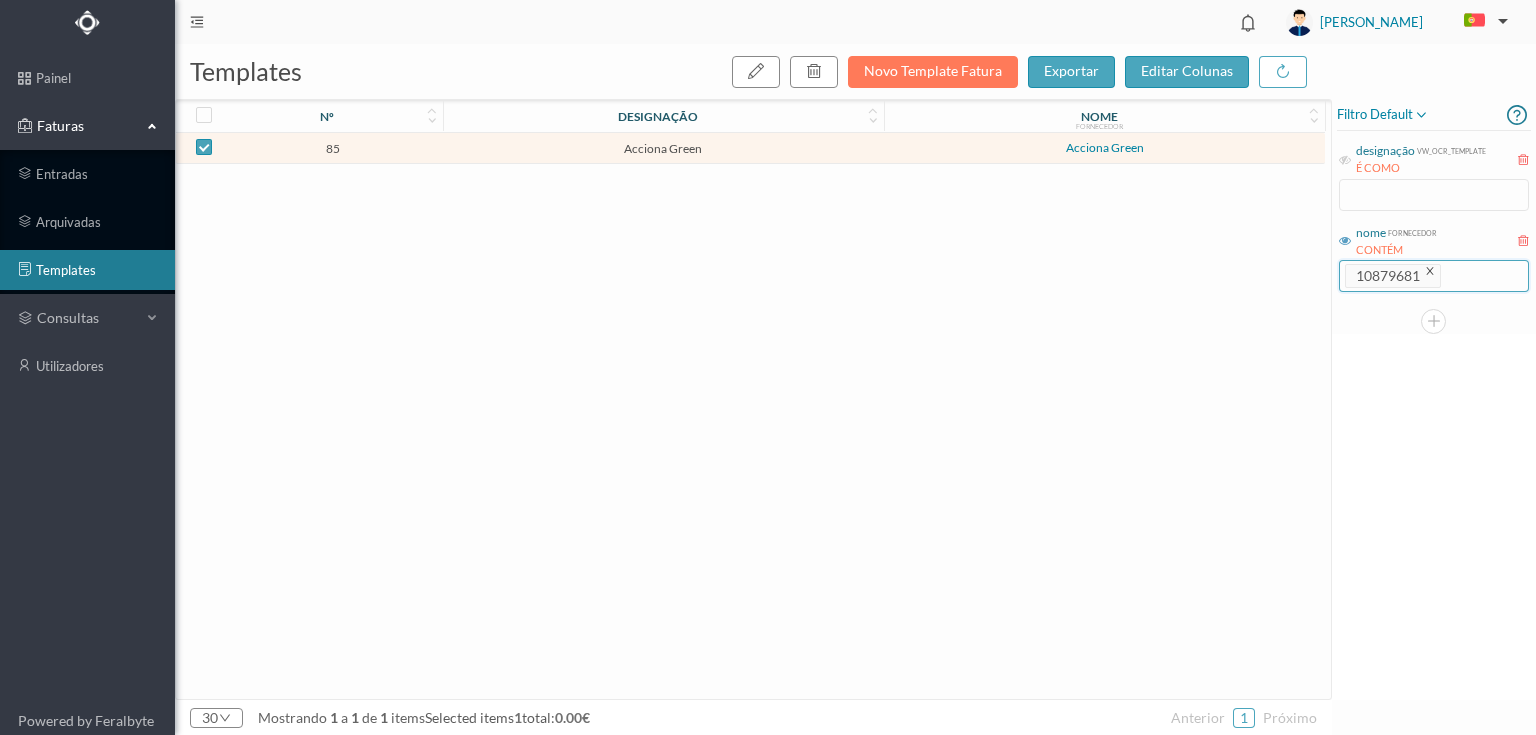 click 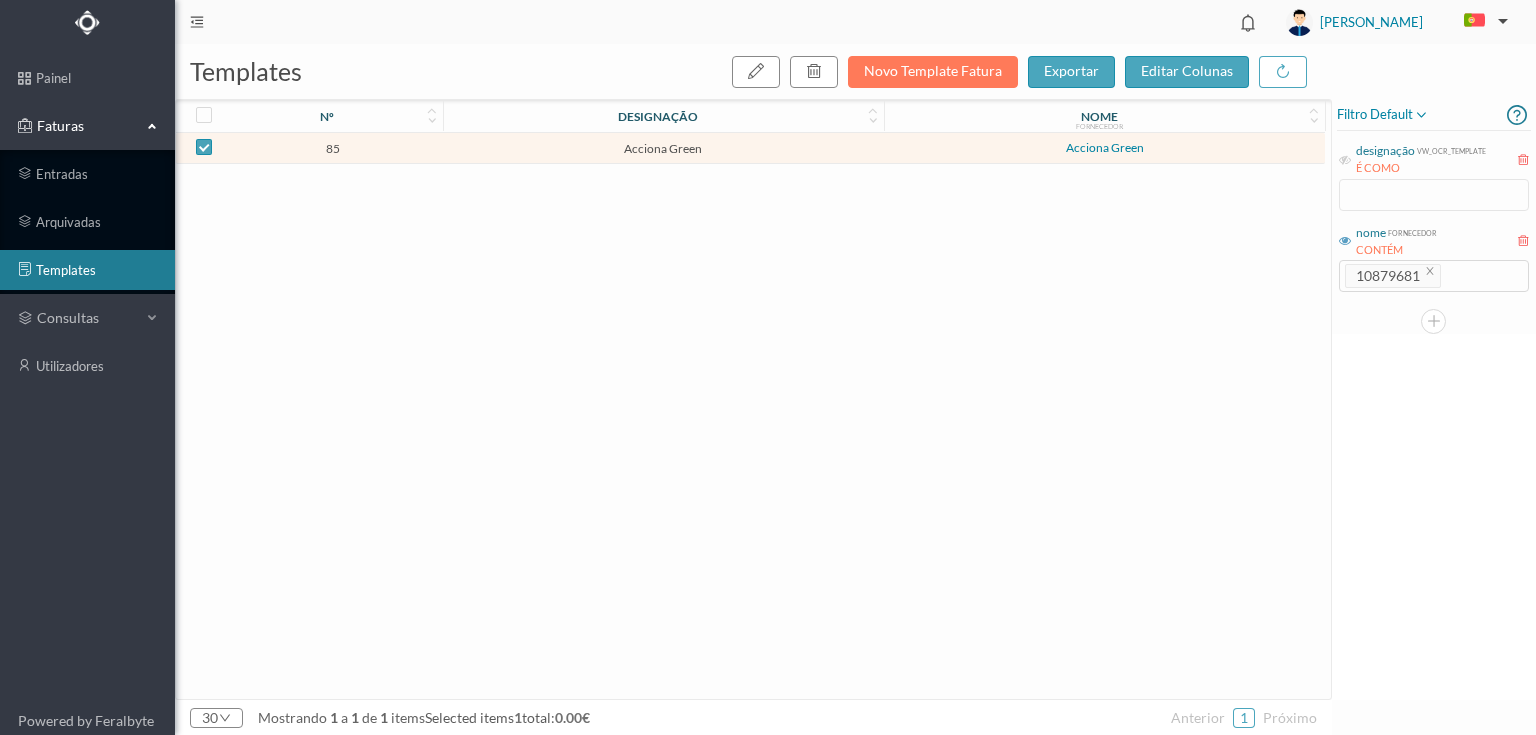checkbox on "false" 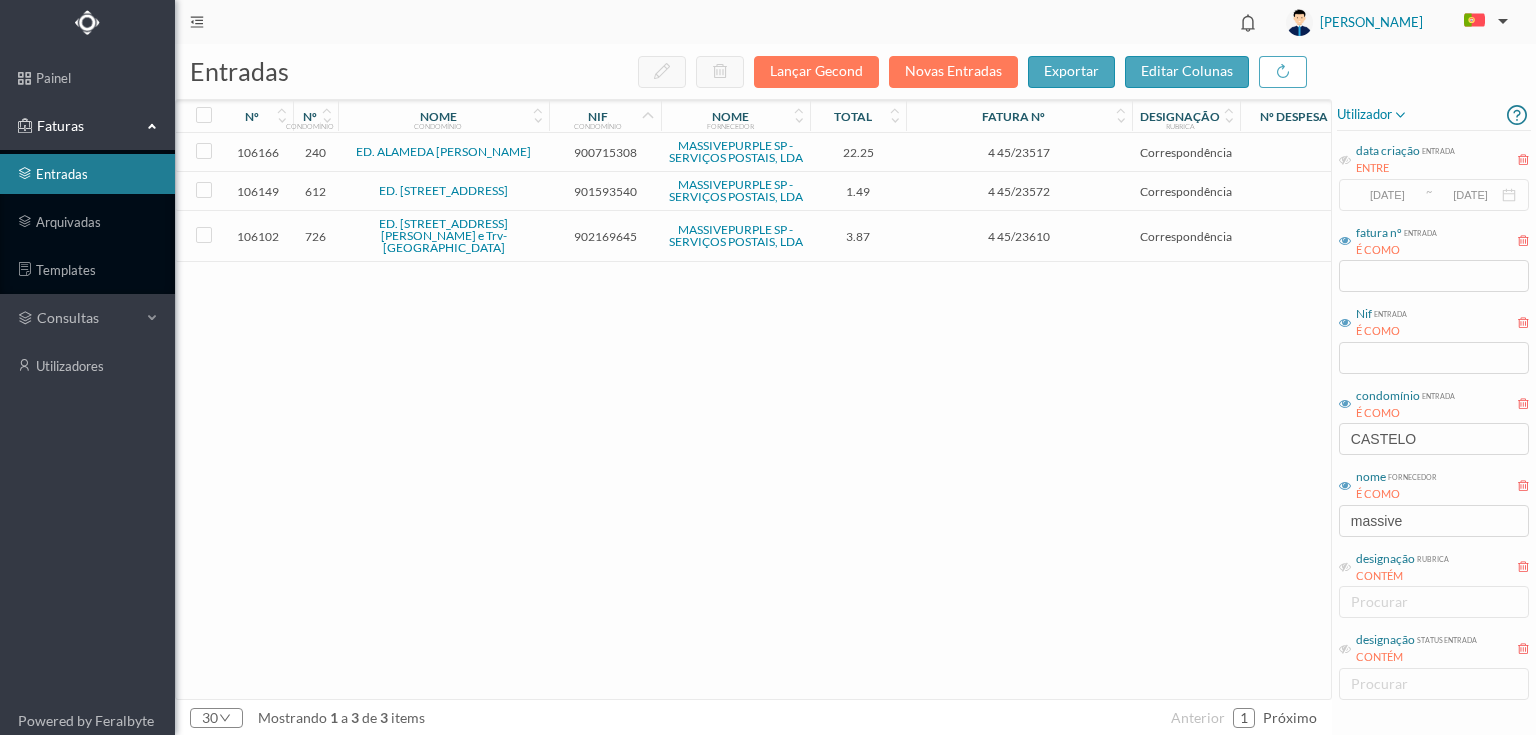 scroll, scrollTop: 0, scrollLeft: 0, axis: both 